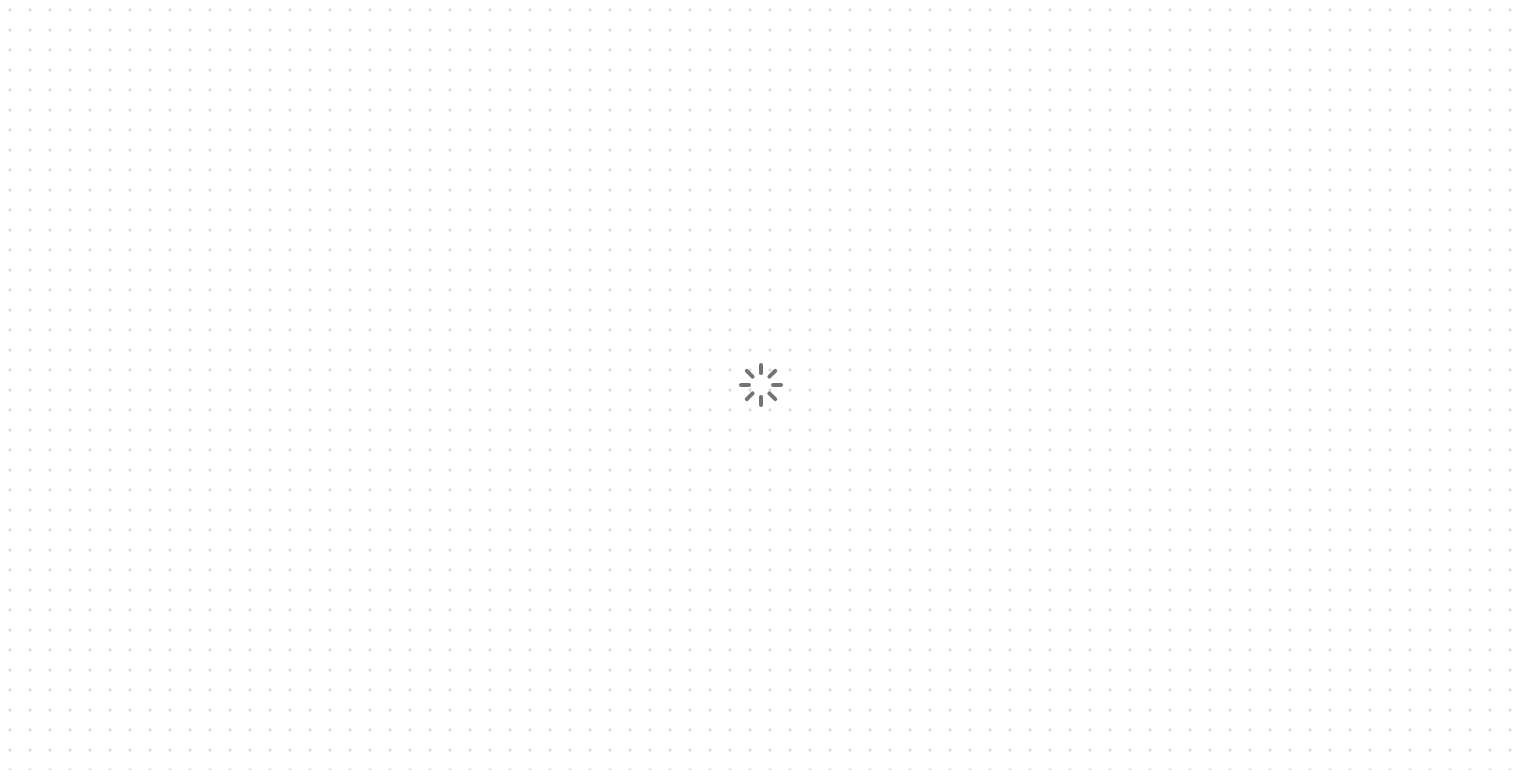 scroll, scrollTop: 0, scrollLeft: 0, axis: both 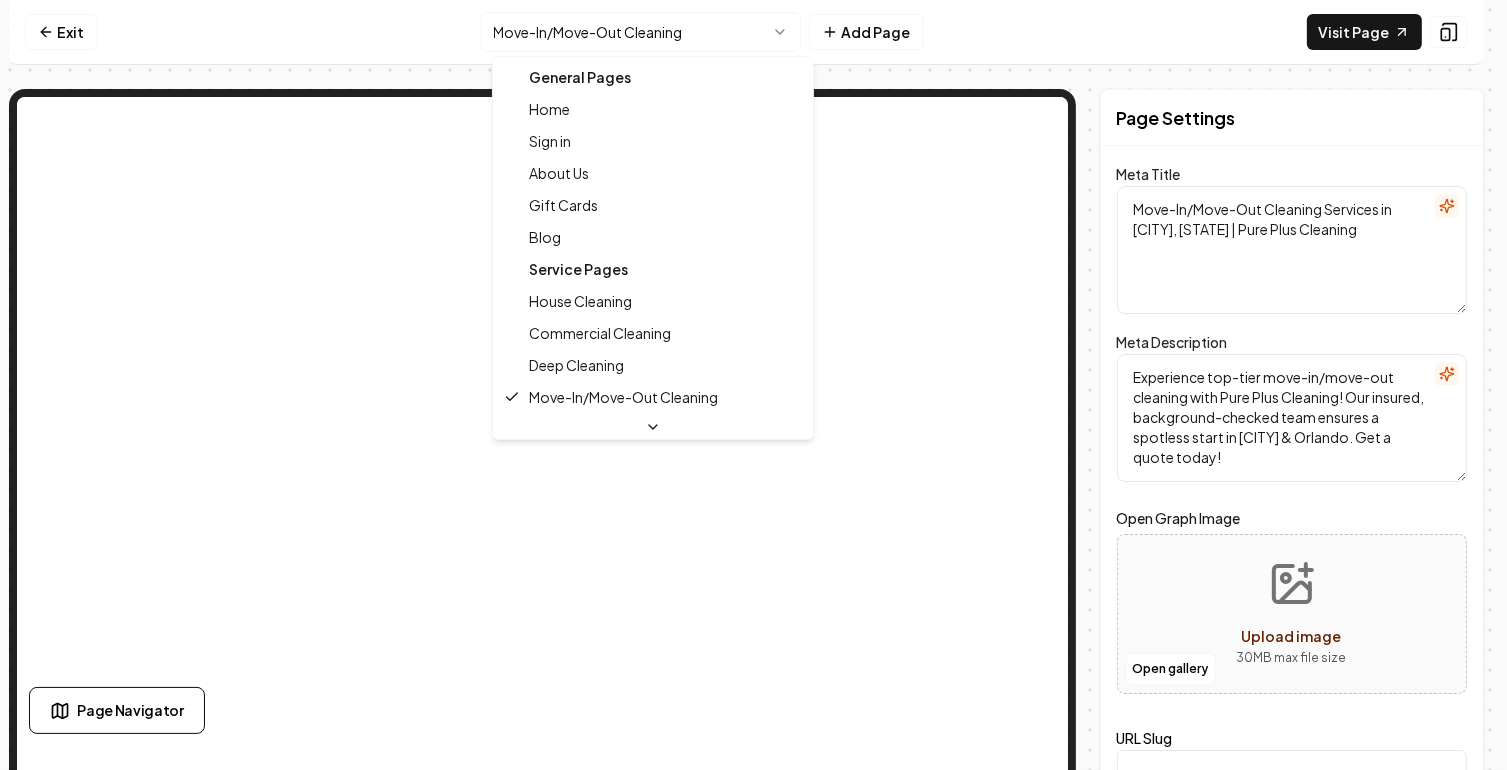 click on "Computer Required This feature is only available on a computer. Please switch to a computer to edit your site. Go back  Exit Move-In/Move-Out Cleaning Add Page Visit Page  Page Navigator Page Settings Meta Title Move-In/Move-Out Cleaning Services in [CITY], [STATE] | Pure Plus Cleaning Meta Description Experience top-tier move-in/move-out cleaning with Pure Plus Cleaning! Our insured, background-checked team ensures a spotless start in Winter Park & Orlando. Get a quote today! Open Graph Image Open gallery Upload image 30  MB max file size URL Slug move-in-move-out-cleaning Discard Changes Save Section Editor Unsupported section type /dashboard/sites/9314f3b1-1cbc-443e-8768-fff02da37c95/pages/4c7a2ef8-ae37-480c-8861-fc74760b46ba General Pages Home Sign in About Us Gift Cards Blog Service Pages House Cleaning Commercial Cleaning Deep Cleaning Move-In/Move-Out Cleaning Short Term Rental Cleaning Post Construction Cleaning Service Area Pages Maitland, [STATE] Winter Park, [STATE] Lake Mary, [STATE] Seminole County, [STATE]" at bounding box center (753, 385) 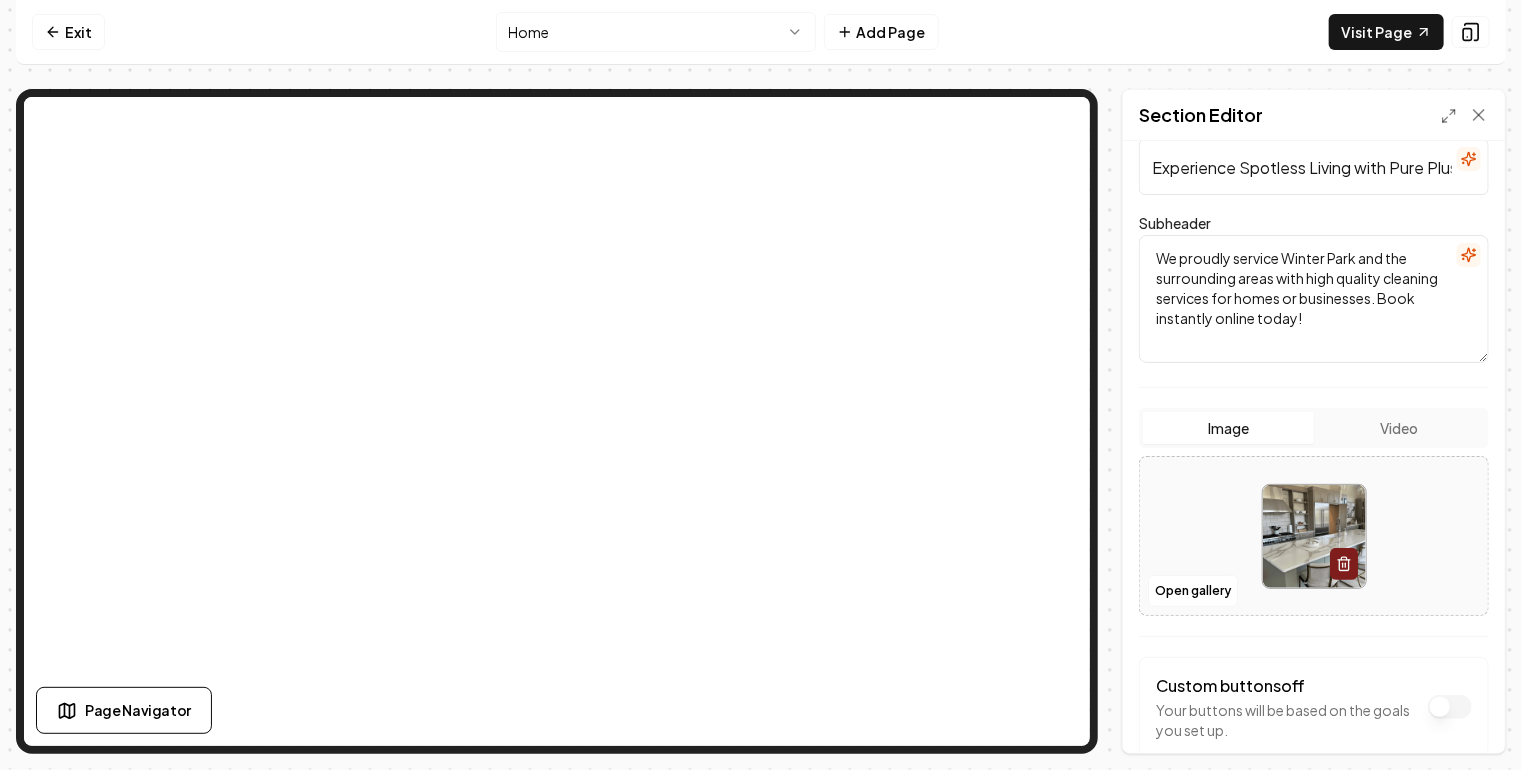 scroll, scrollTop: 0, scrollLeft: 0, axis: both 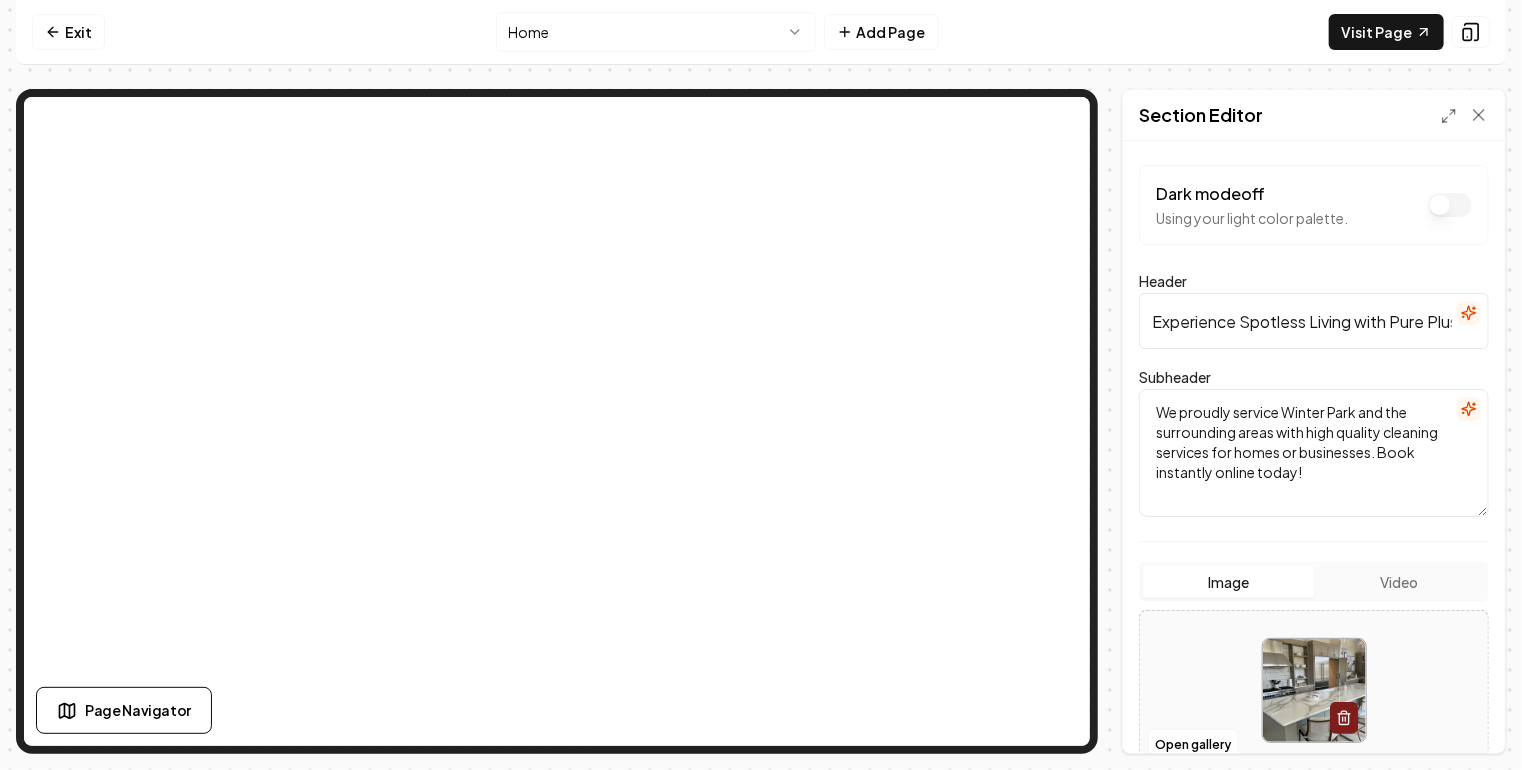 click on "Dark mode  off" at bounding box center (1450, 205) 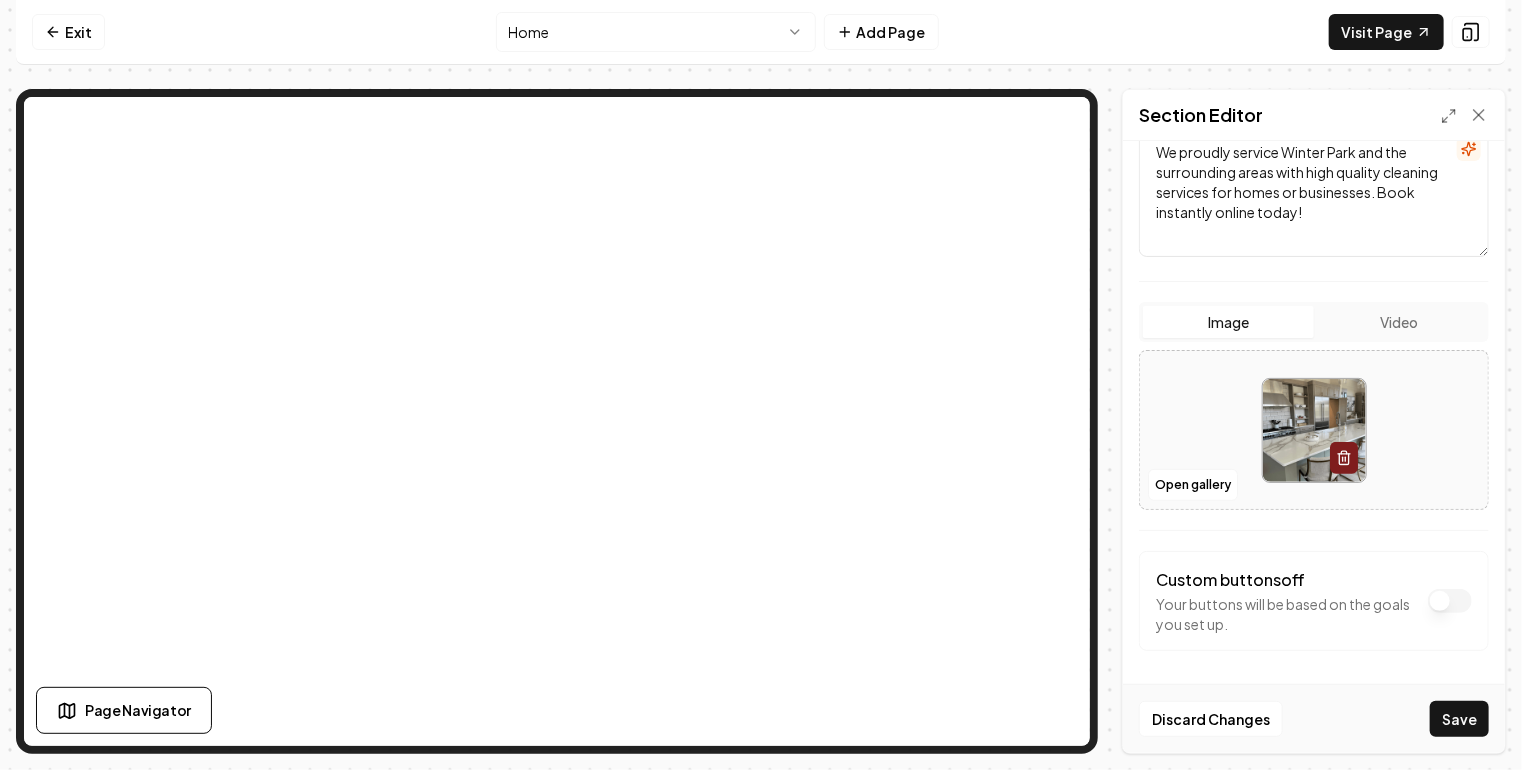 scroll, scrollTop: 0, scrollLeft: 0, axis: both 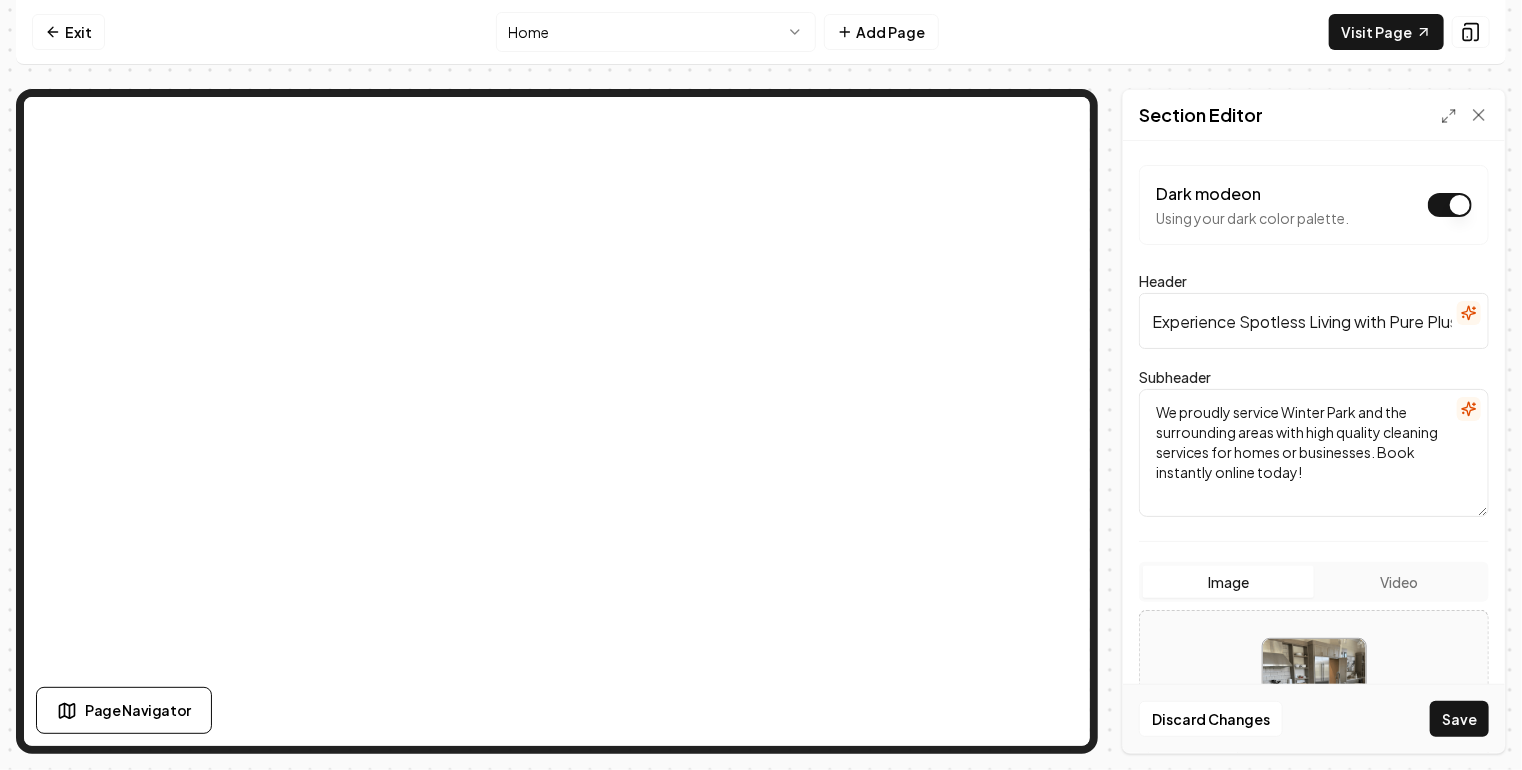 click on "Dark mode  on" at bounding box center (1450, 205) 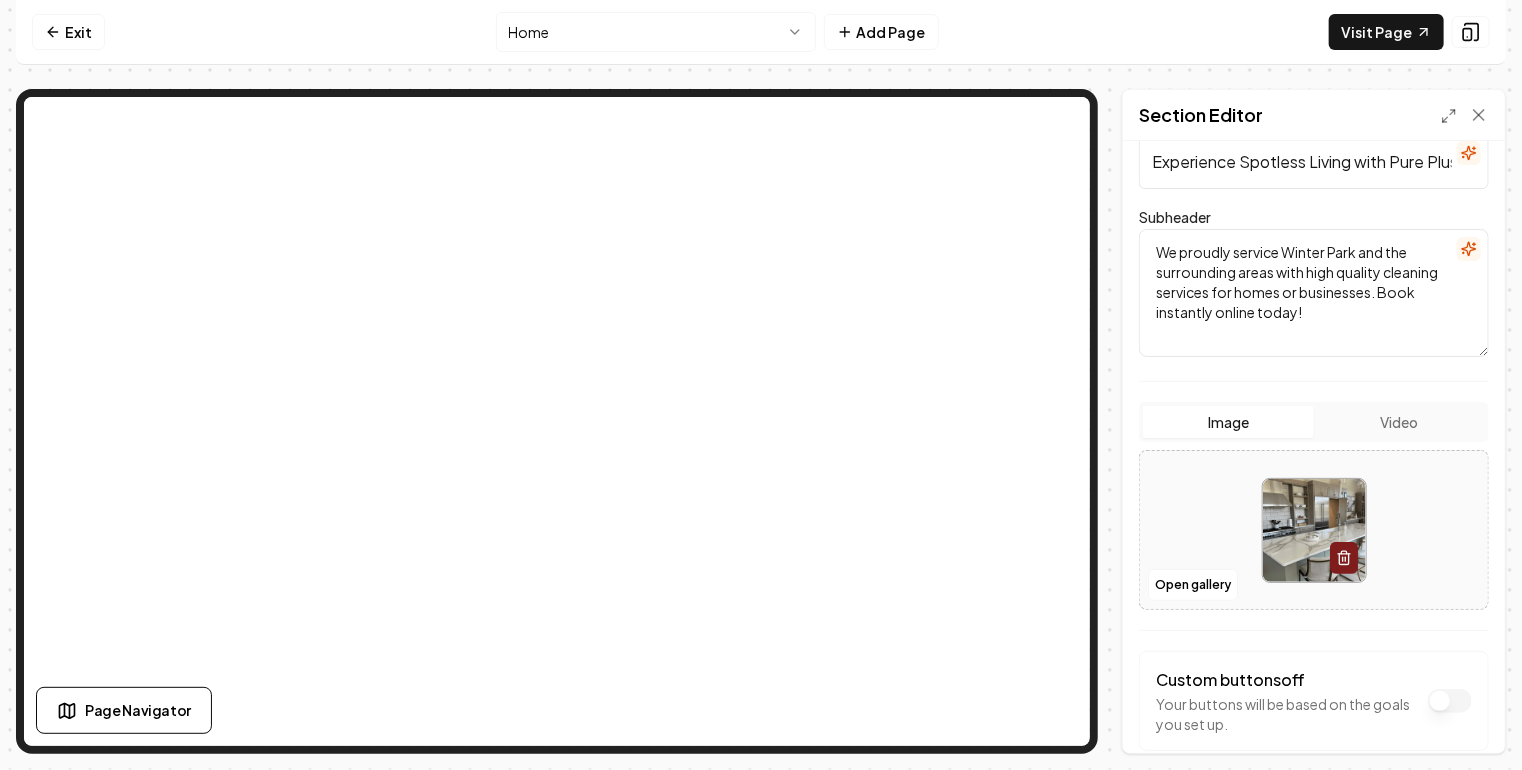 scroll, scrollTop: 260, scrollLeft: 0, axis: vertical 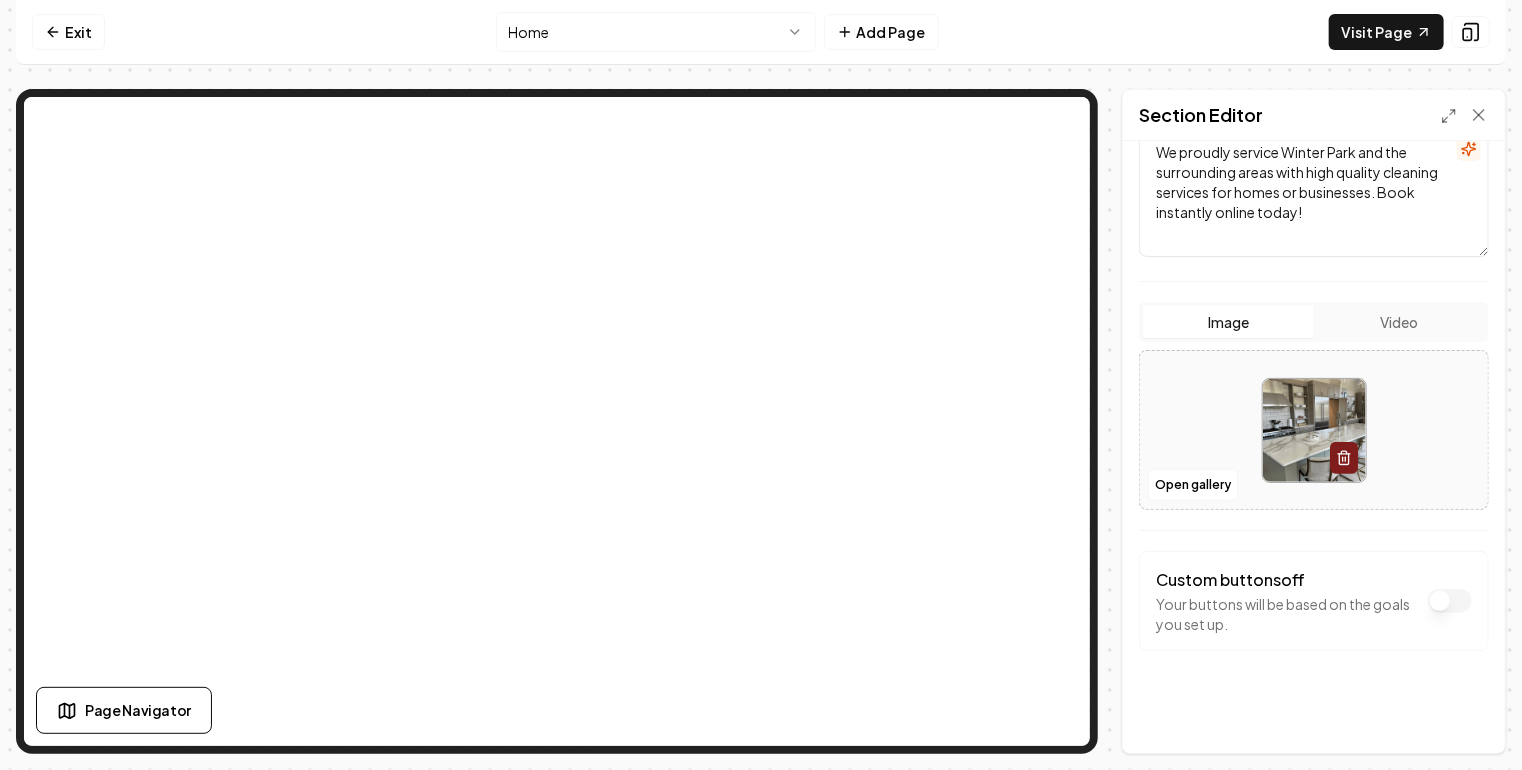 click on "Dark mode  off" at bounding box center (1450, -55) 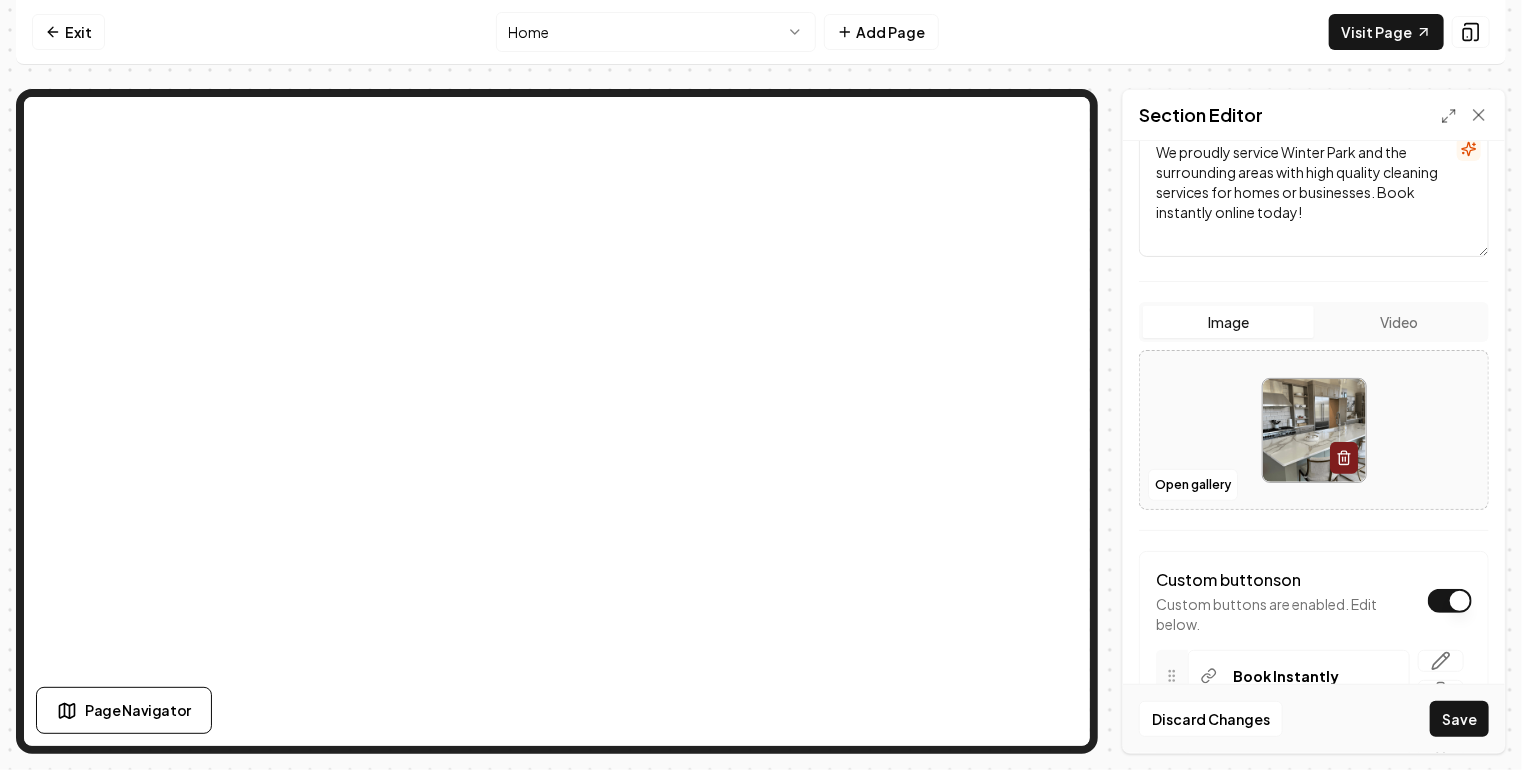click on "Dark mode  off" at bounding box center (1450, -55) 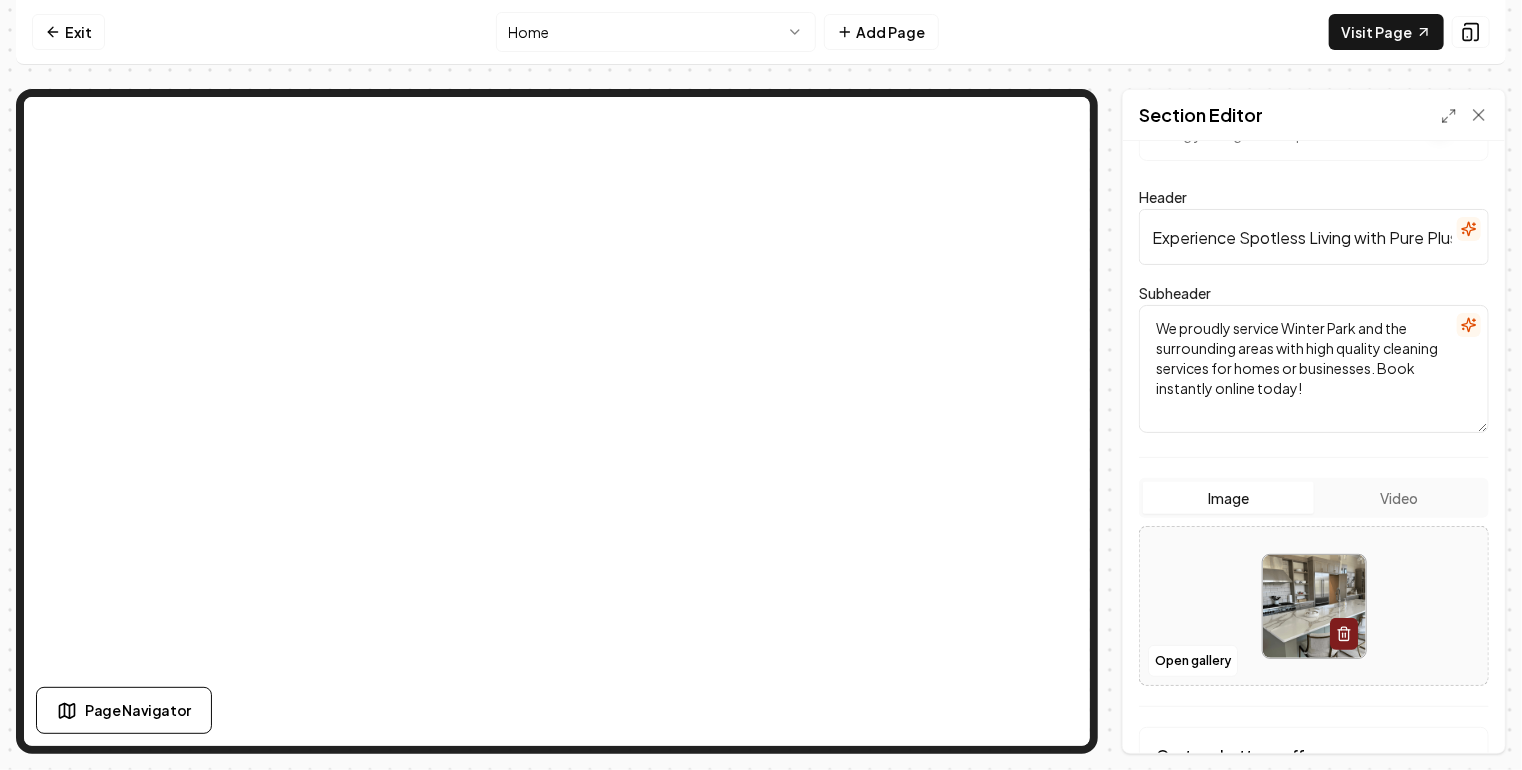 scroll, scrollTop: 0, scrollLeft: 0, axis: both 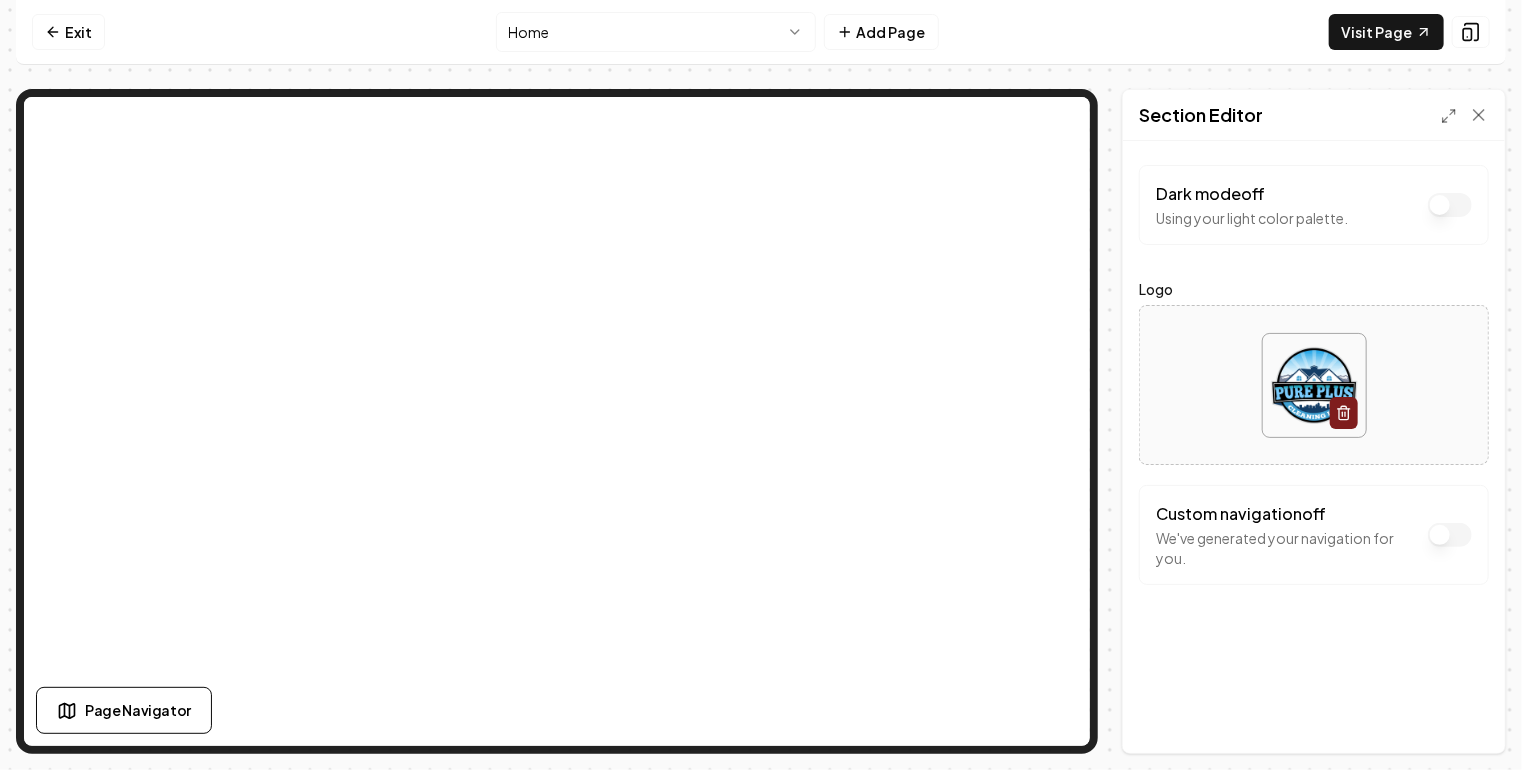 click on "Dark mode  off" at bounding box center (1450, 205) 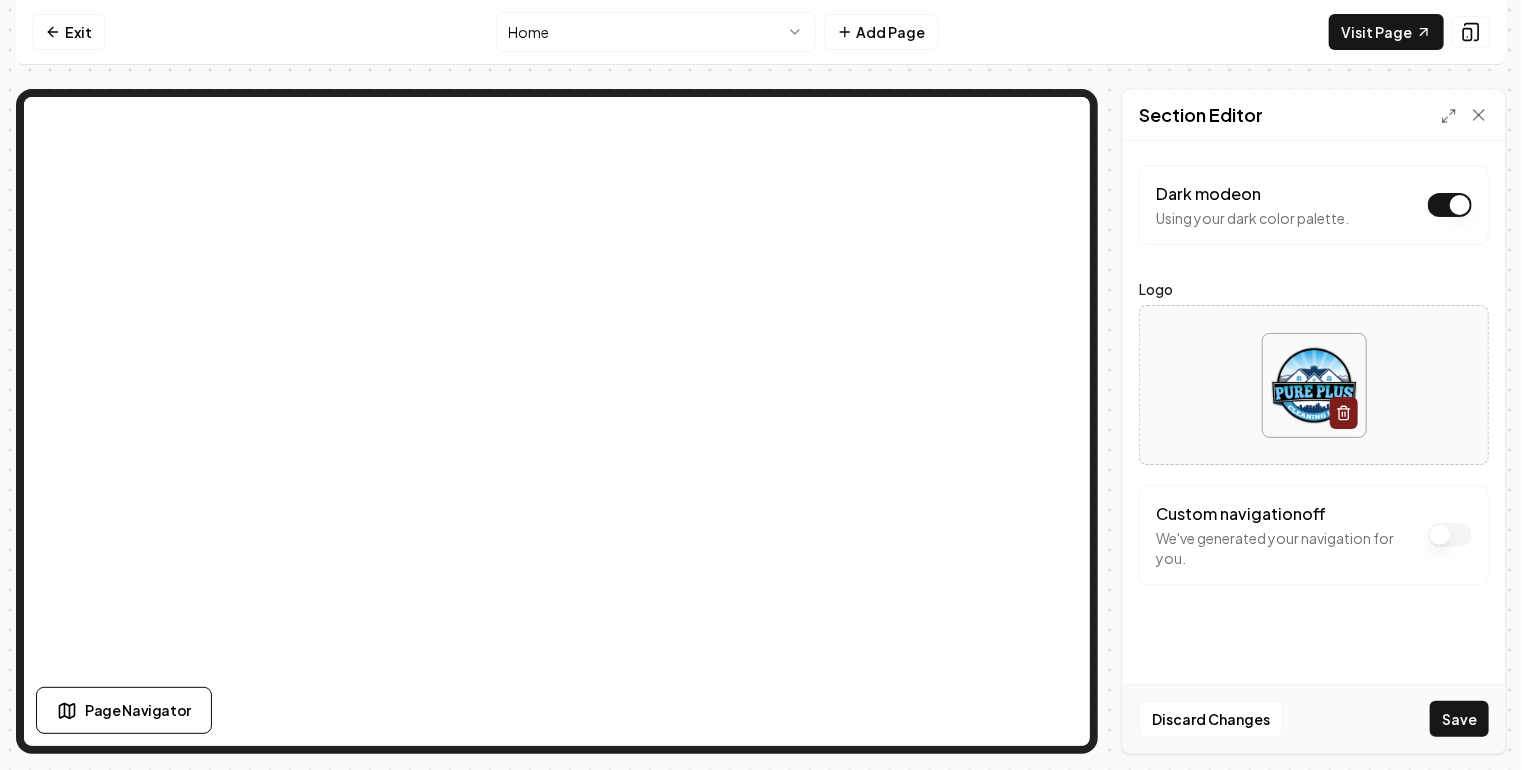 click on "Dark mode  on" at bounding box center (1450, 205) 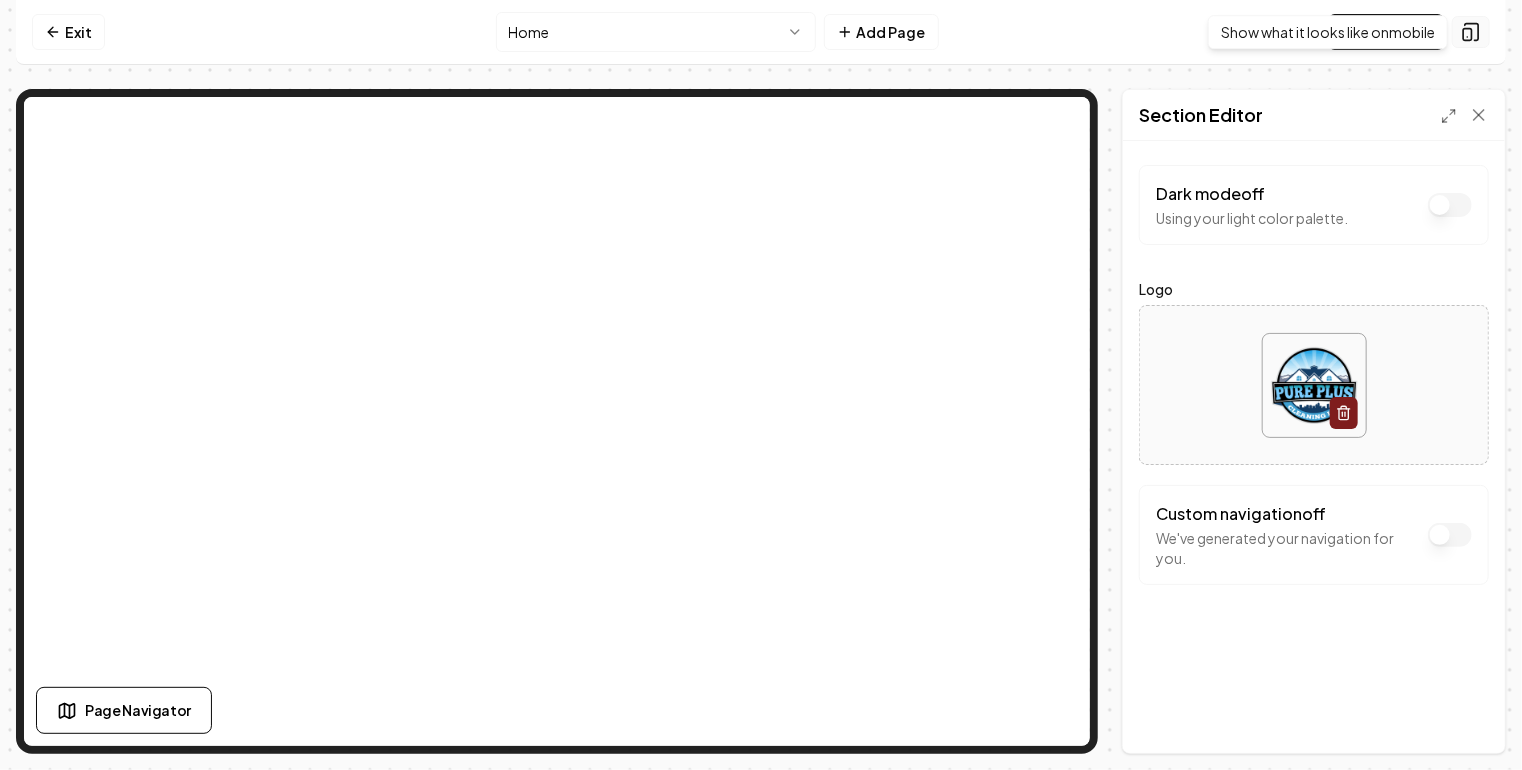 click 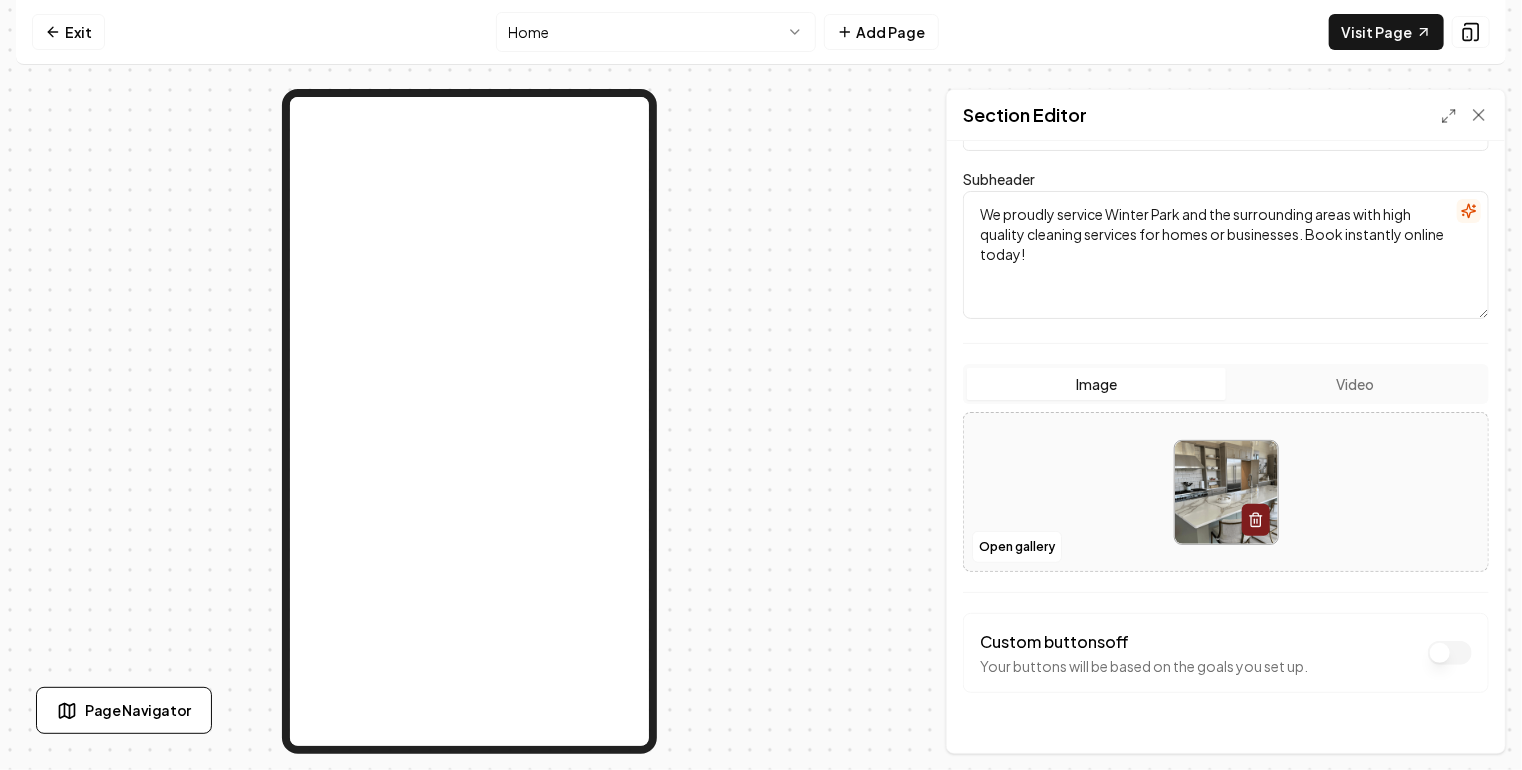scroll, scrollTop: 240, scrollLeft: 0, axis: vertical 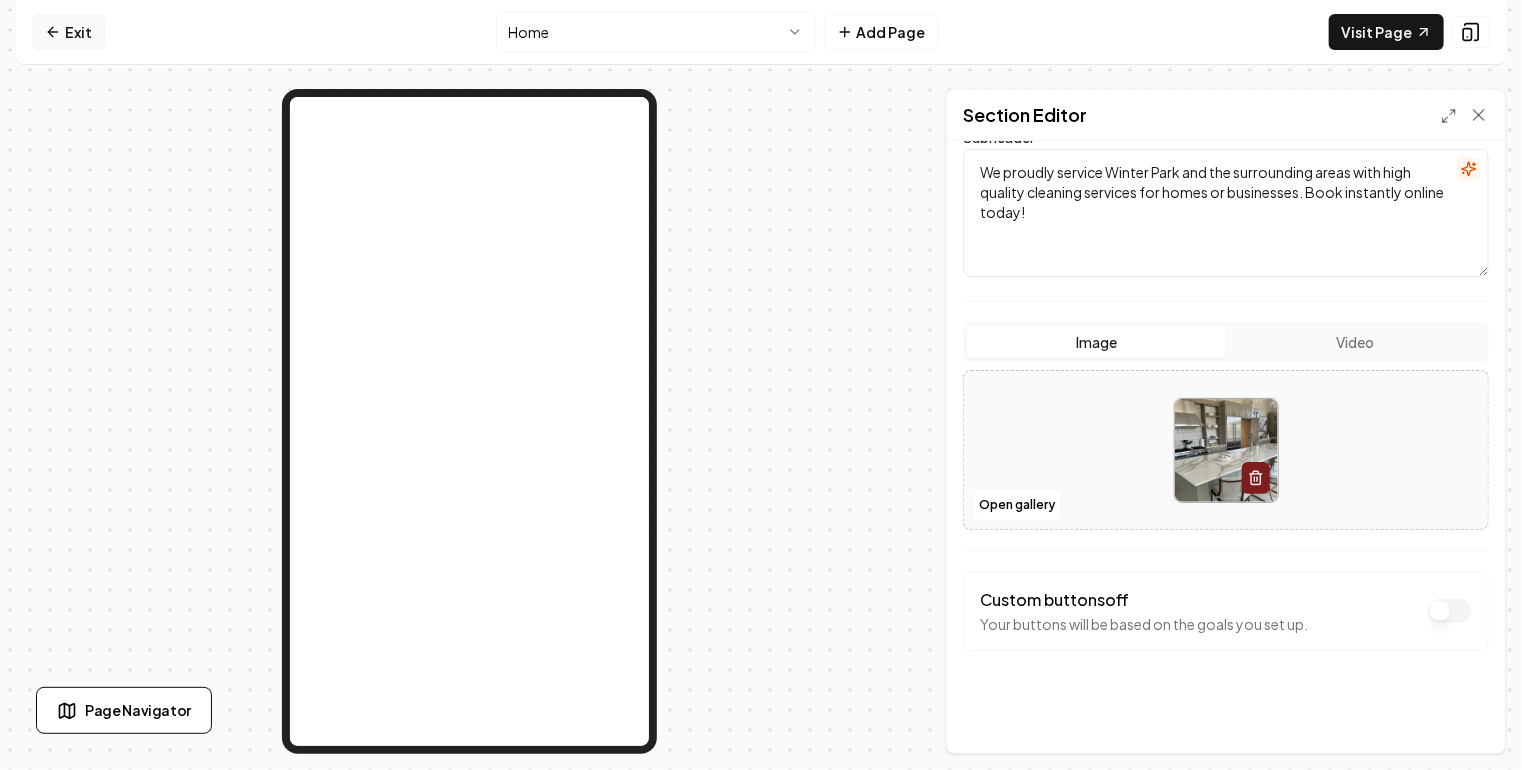 click on "Exit" at bounding box center [68, 32] 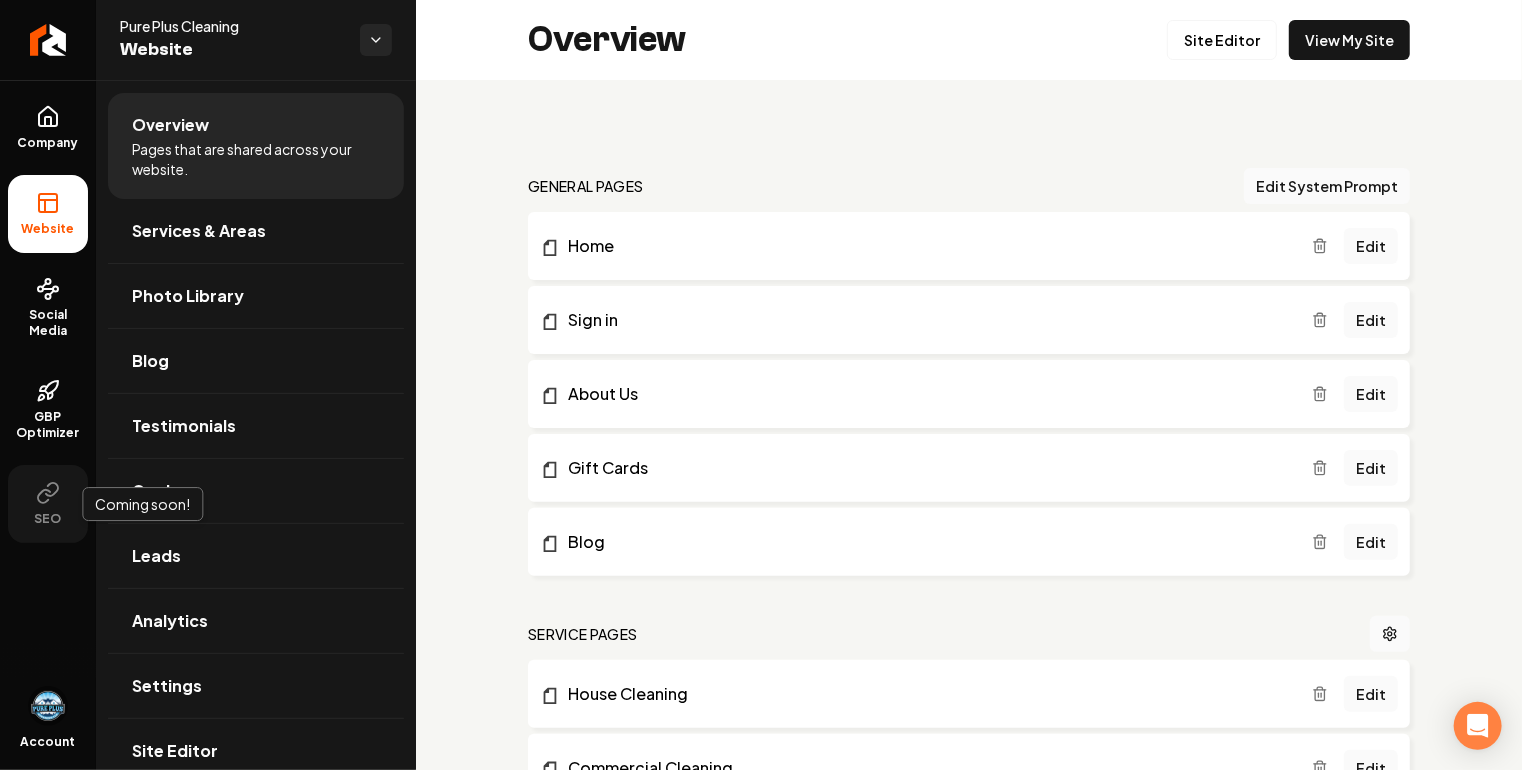 click on "SEO" at bounding box center (48, 504) 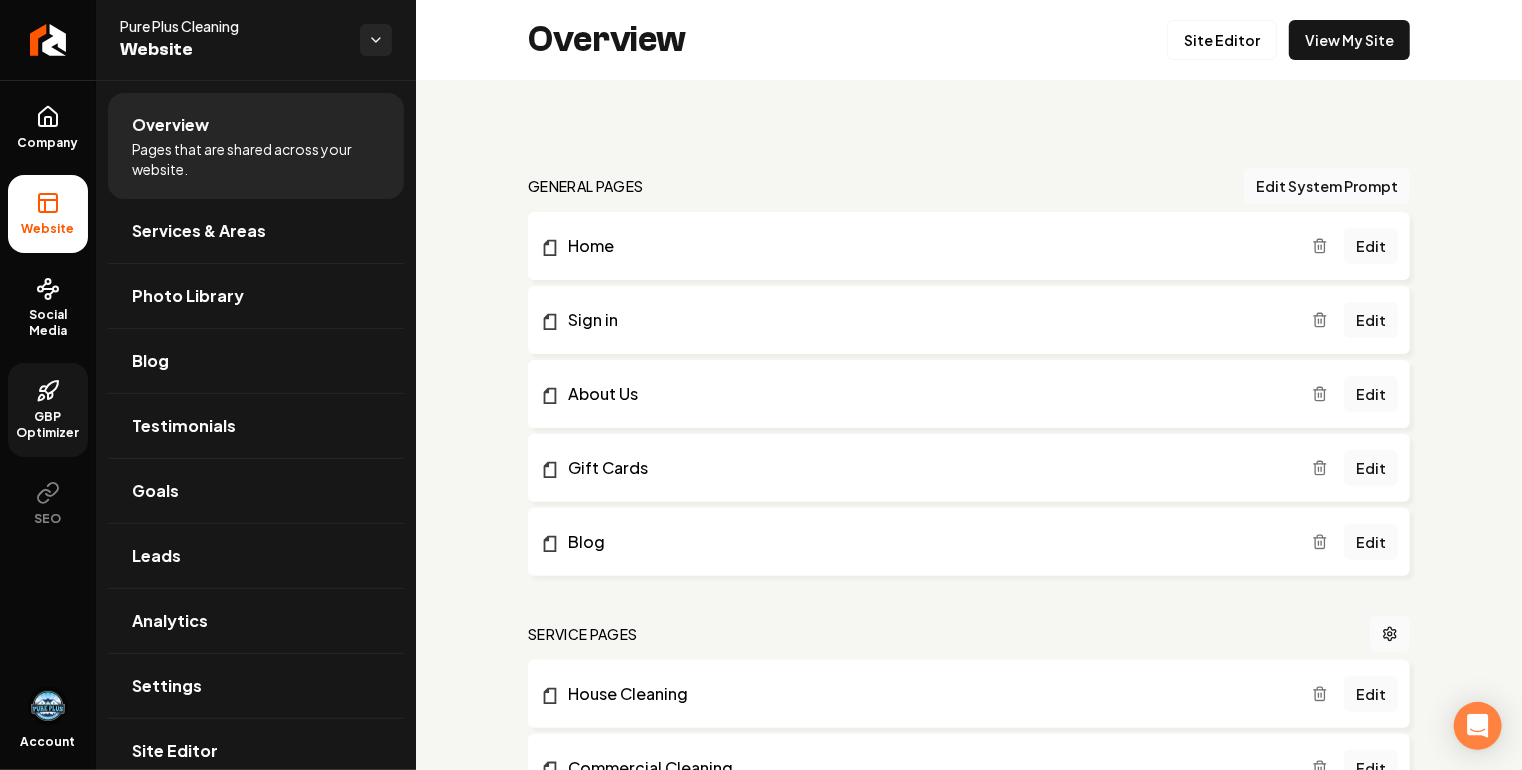 click on "GBP Optimizer" at bounding box center (48, 425) 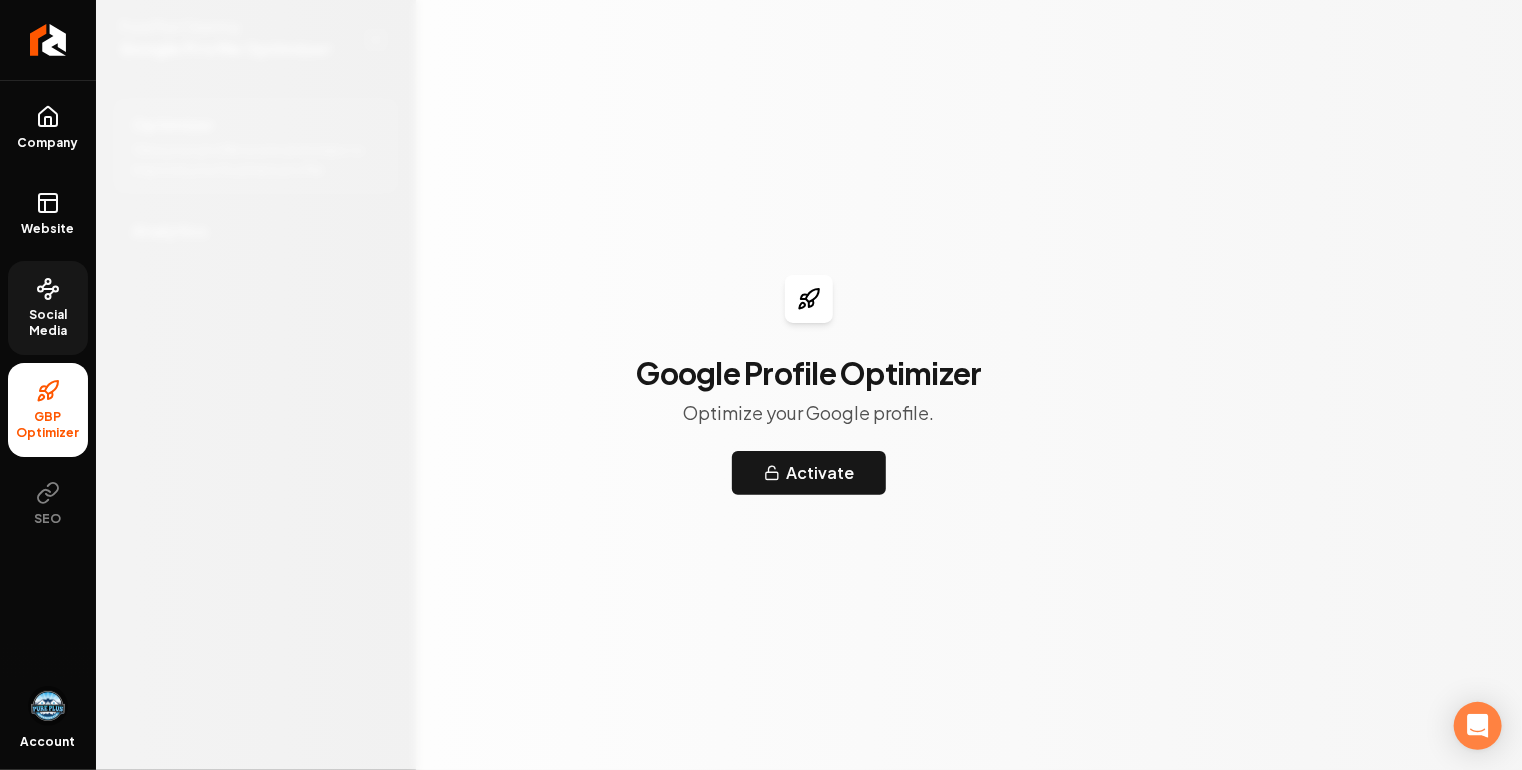 click on "Social Media" at bounding box center (48, 323) 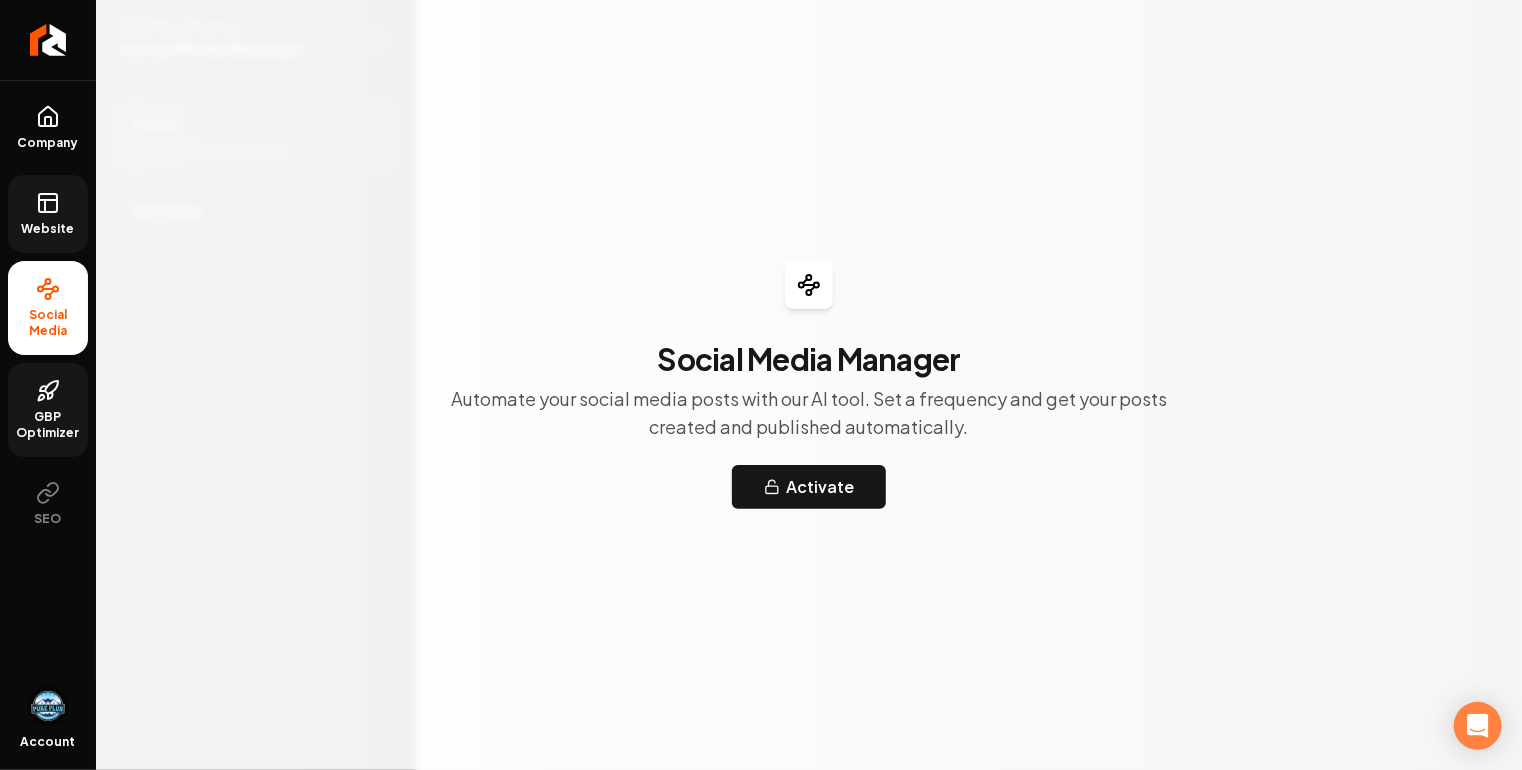 click 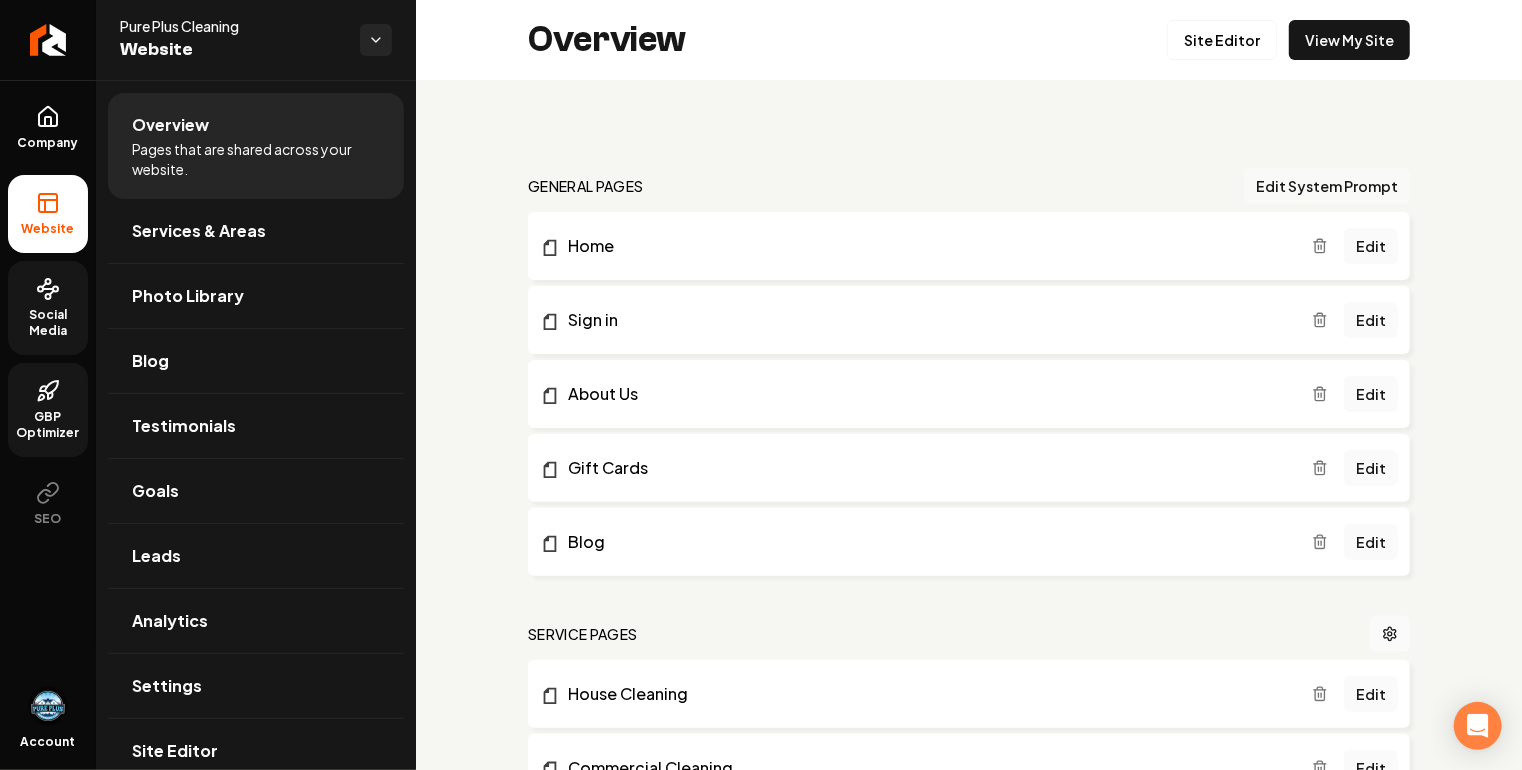click on "Edit System Prompt" at bounding box center (1327, 186) 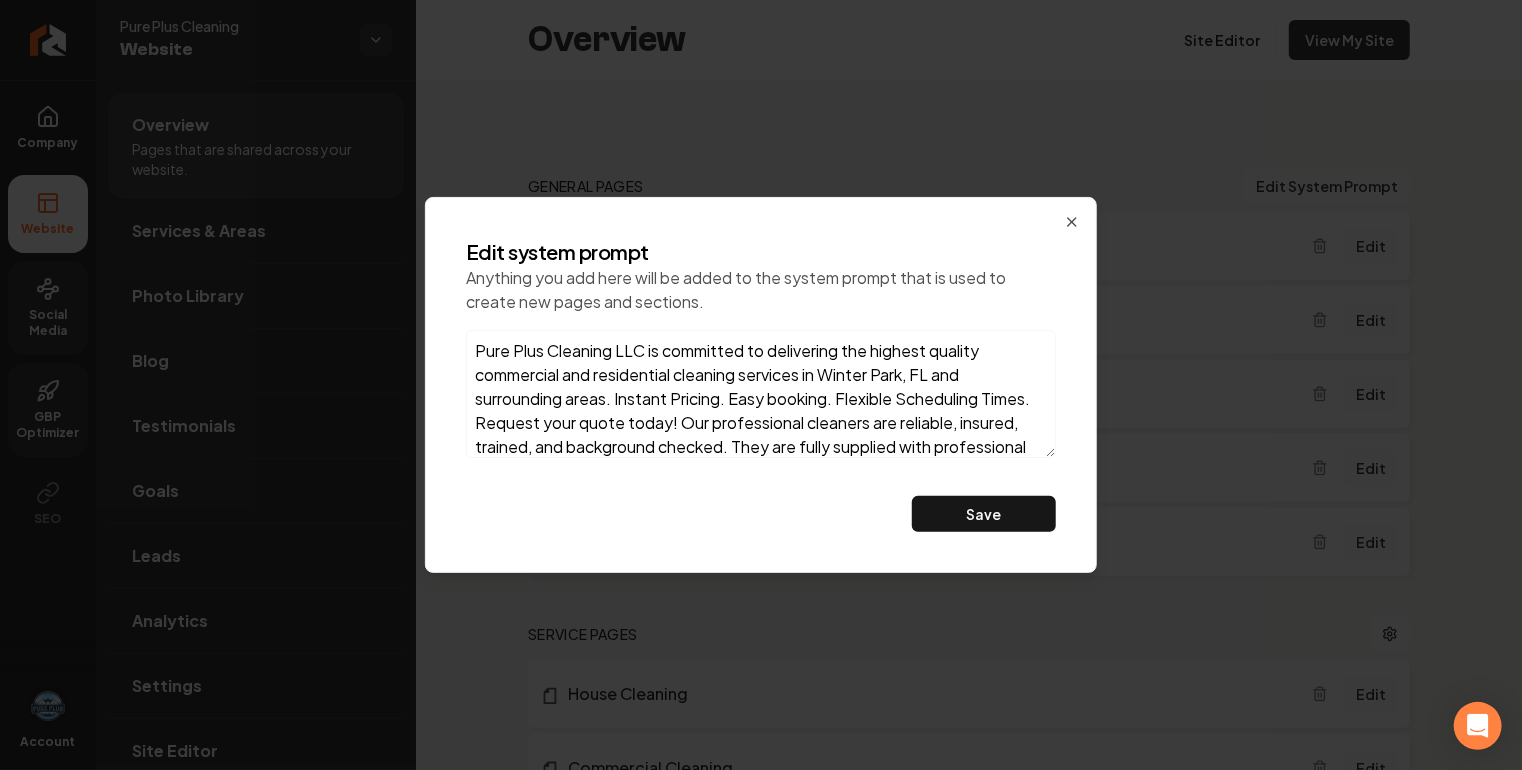 scroll, scrollTop: 129, scrollLeft: 0, axis: vertical 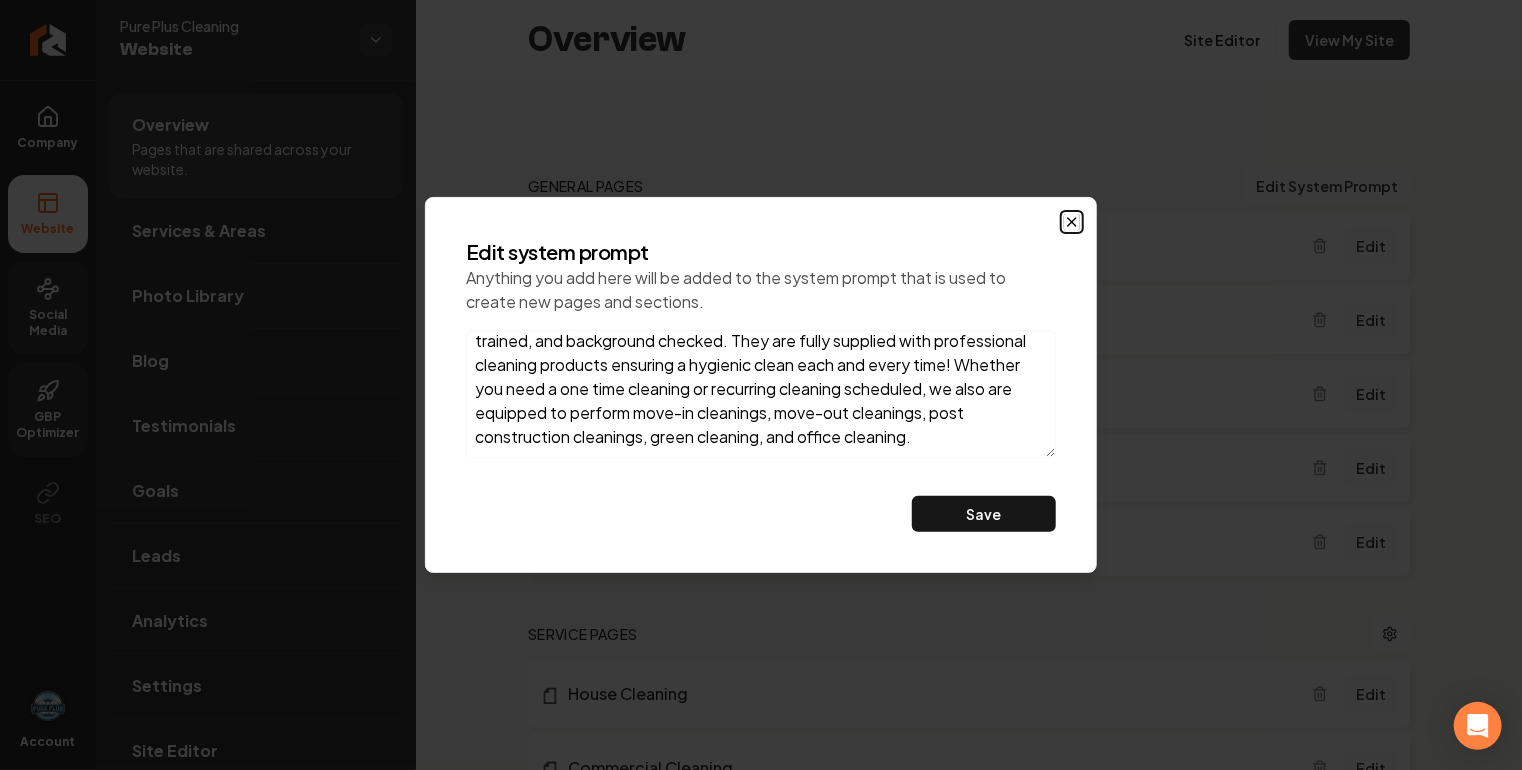 click 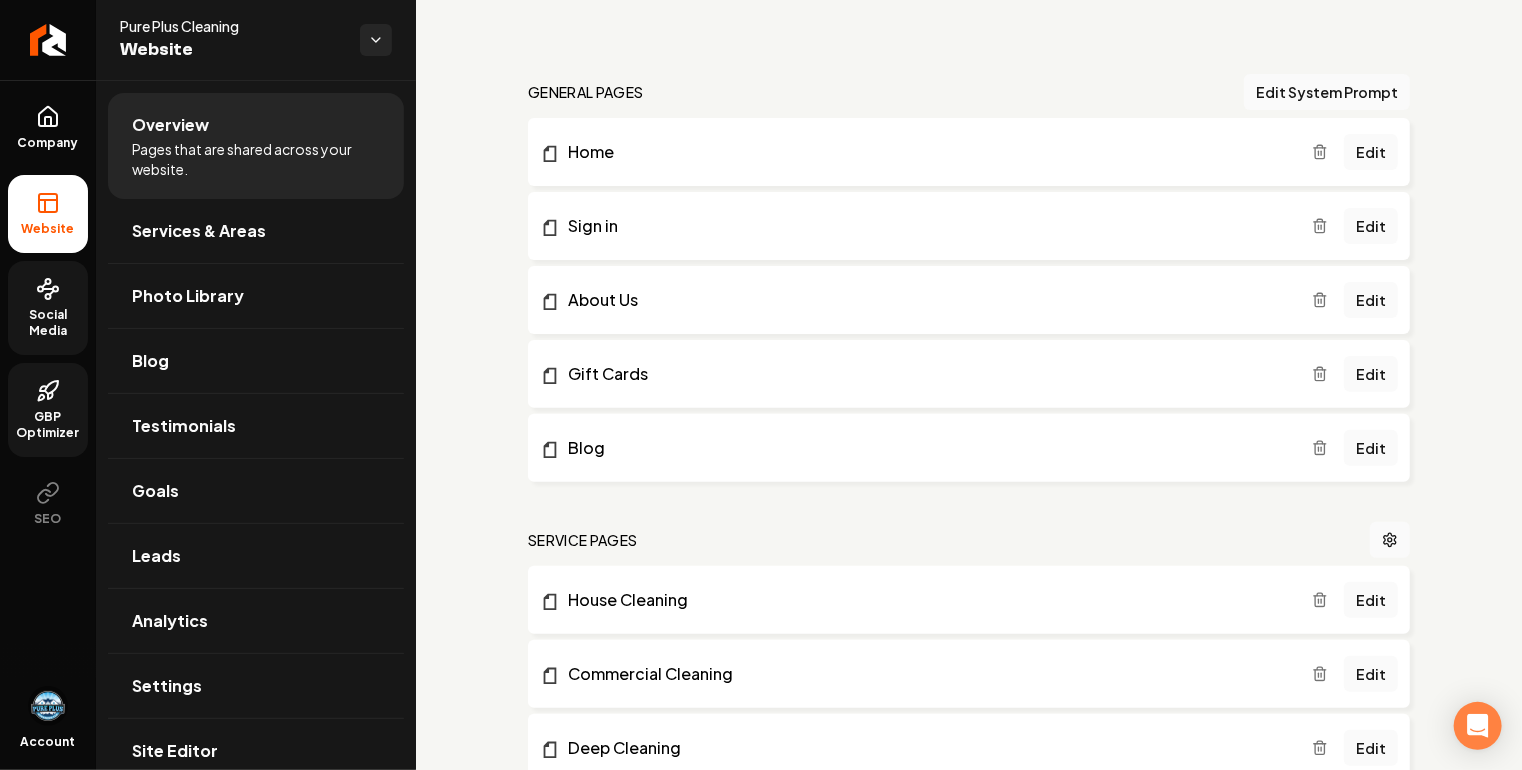 scroll, scrollTop: 196, scrollLeft: 0, axis: vertical 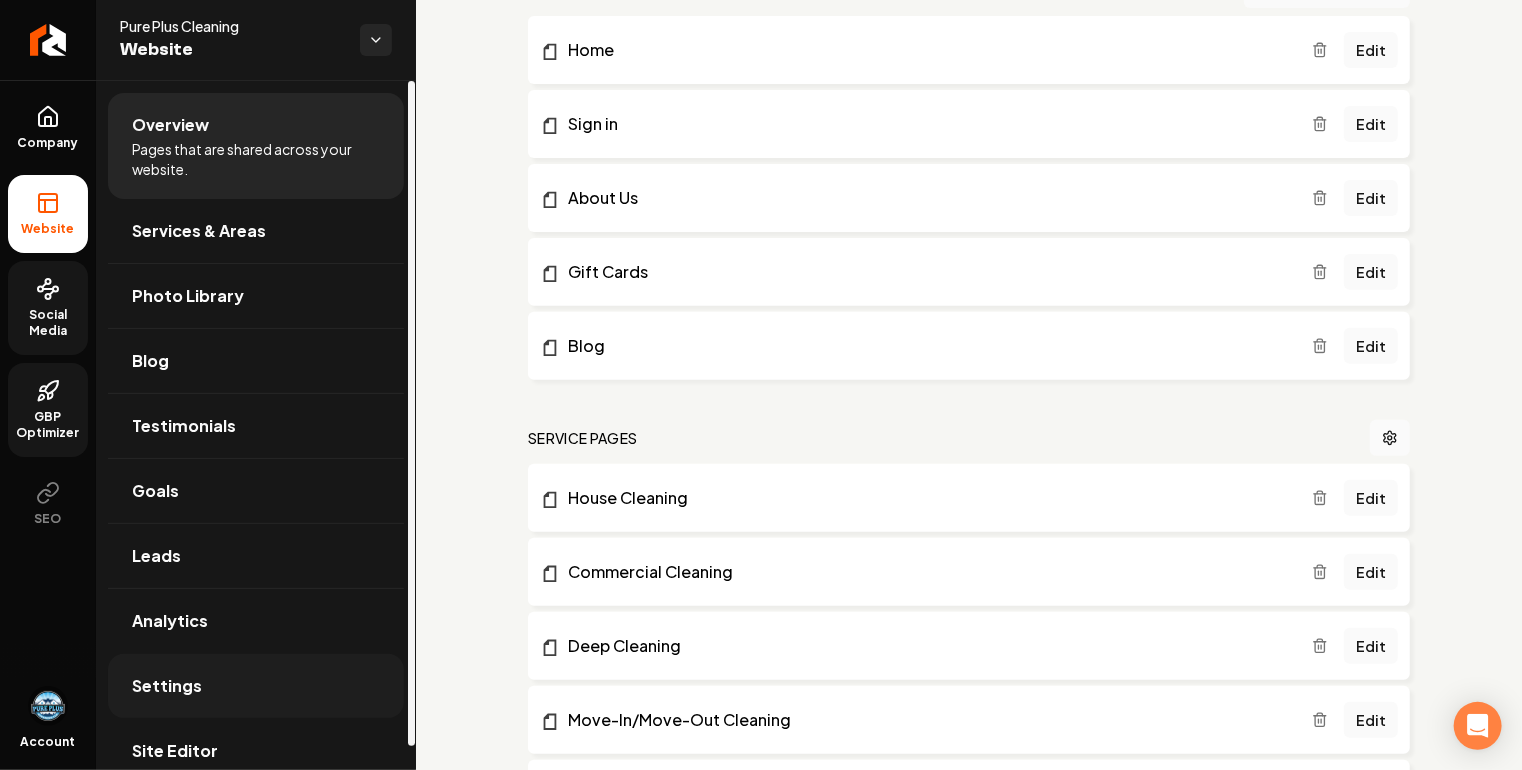 click on "Settings" at bounding box center (256, 686) 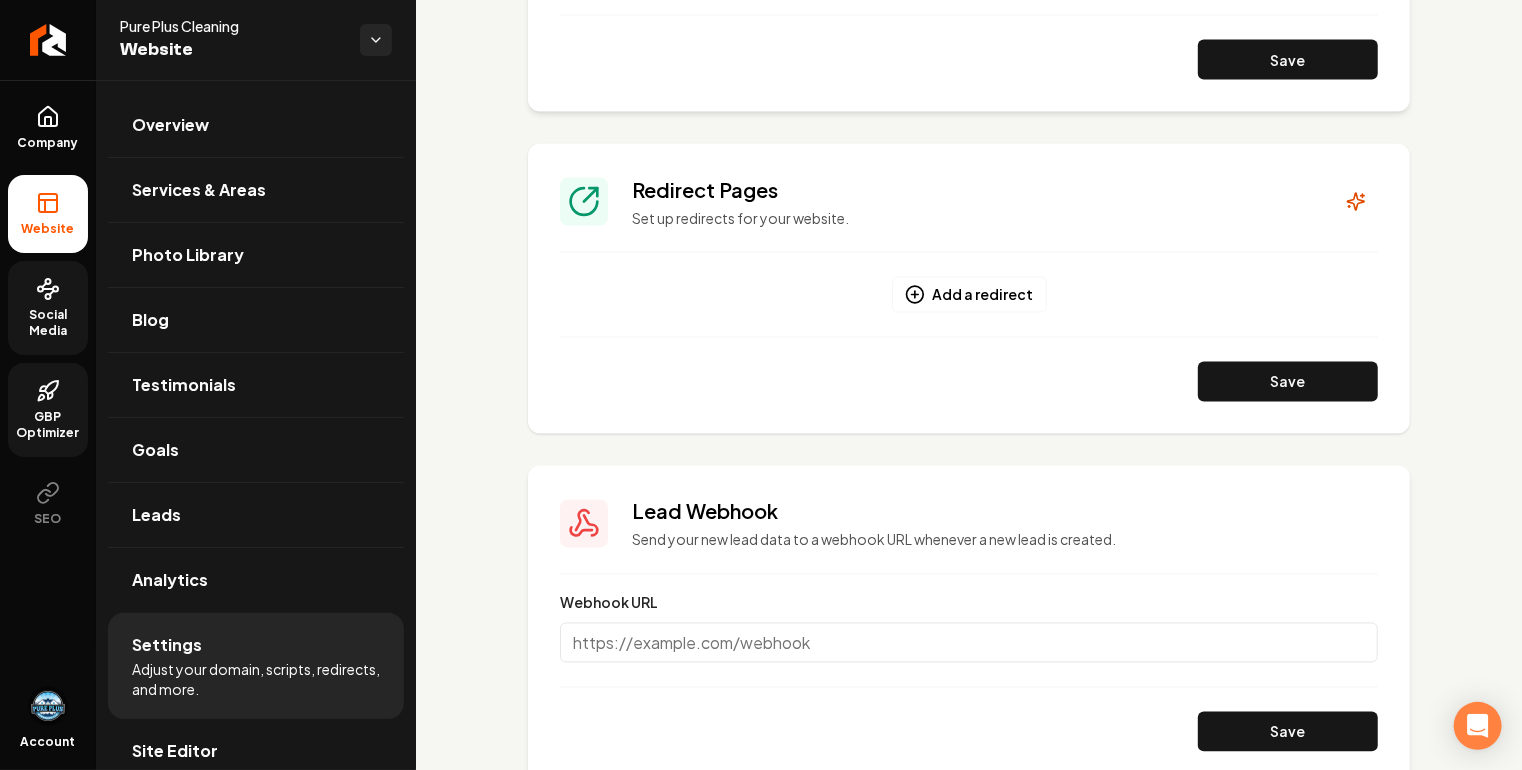 scroll, scrollTop: 1691, scrollLeft: 0, axis: vertical 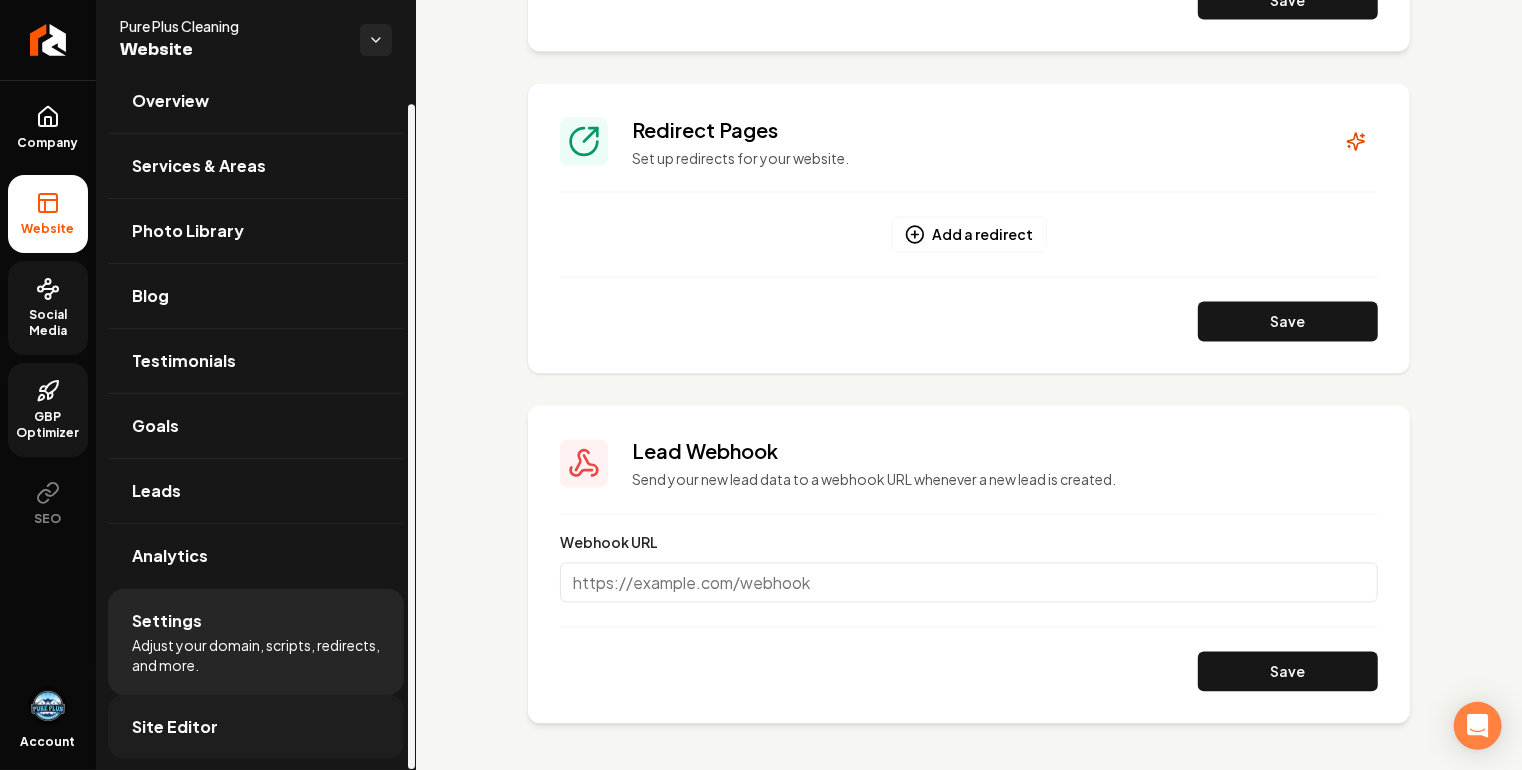 click on "Site Editor" at bounding box center [175, 727] 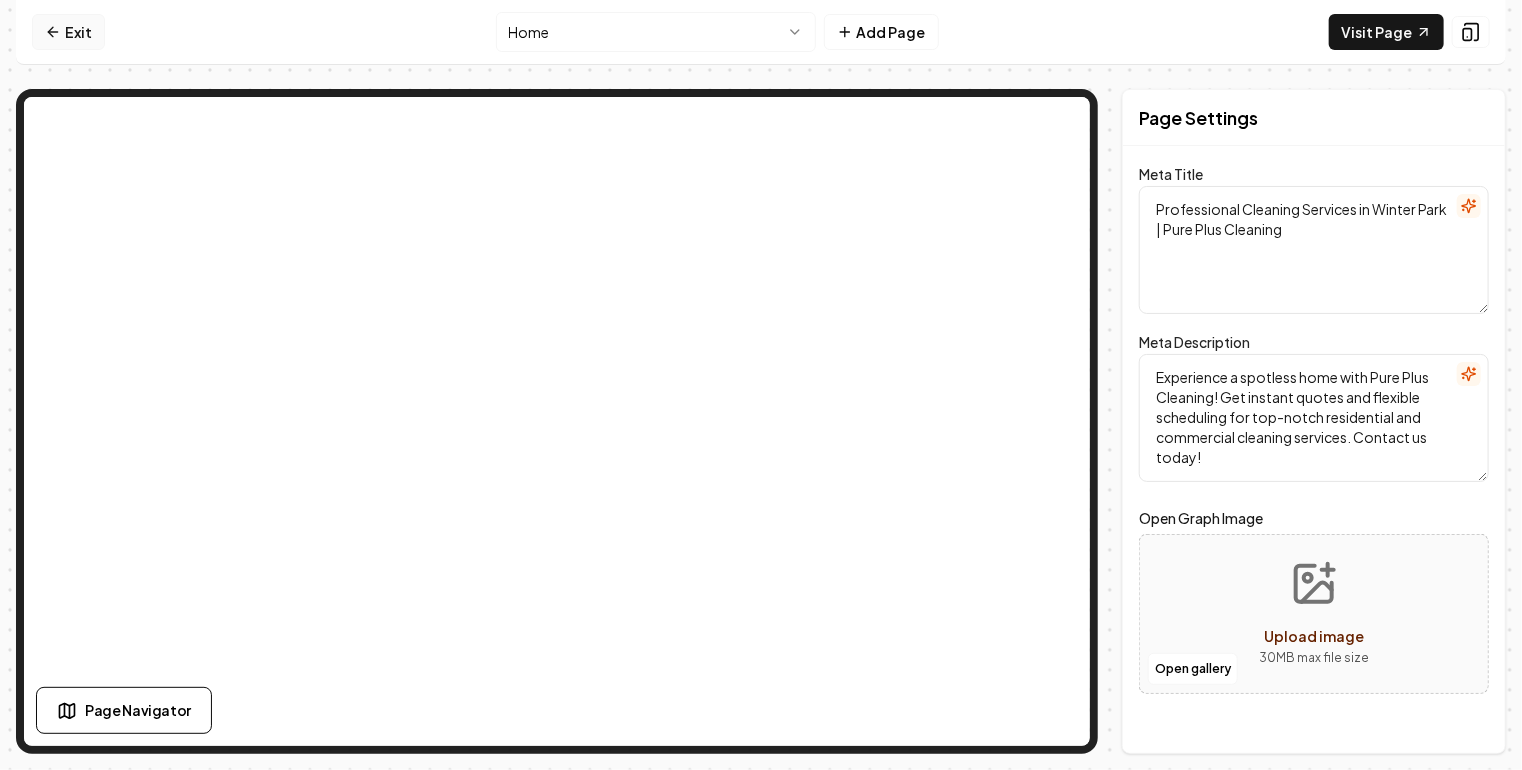 click on "Exit" at bounding box center [68, 32] 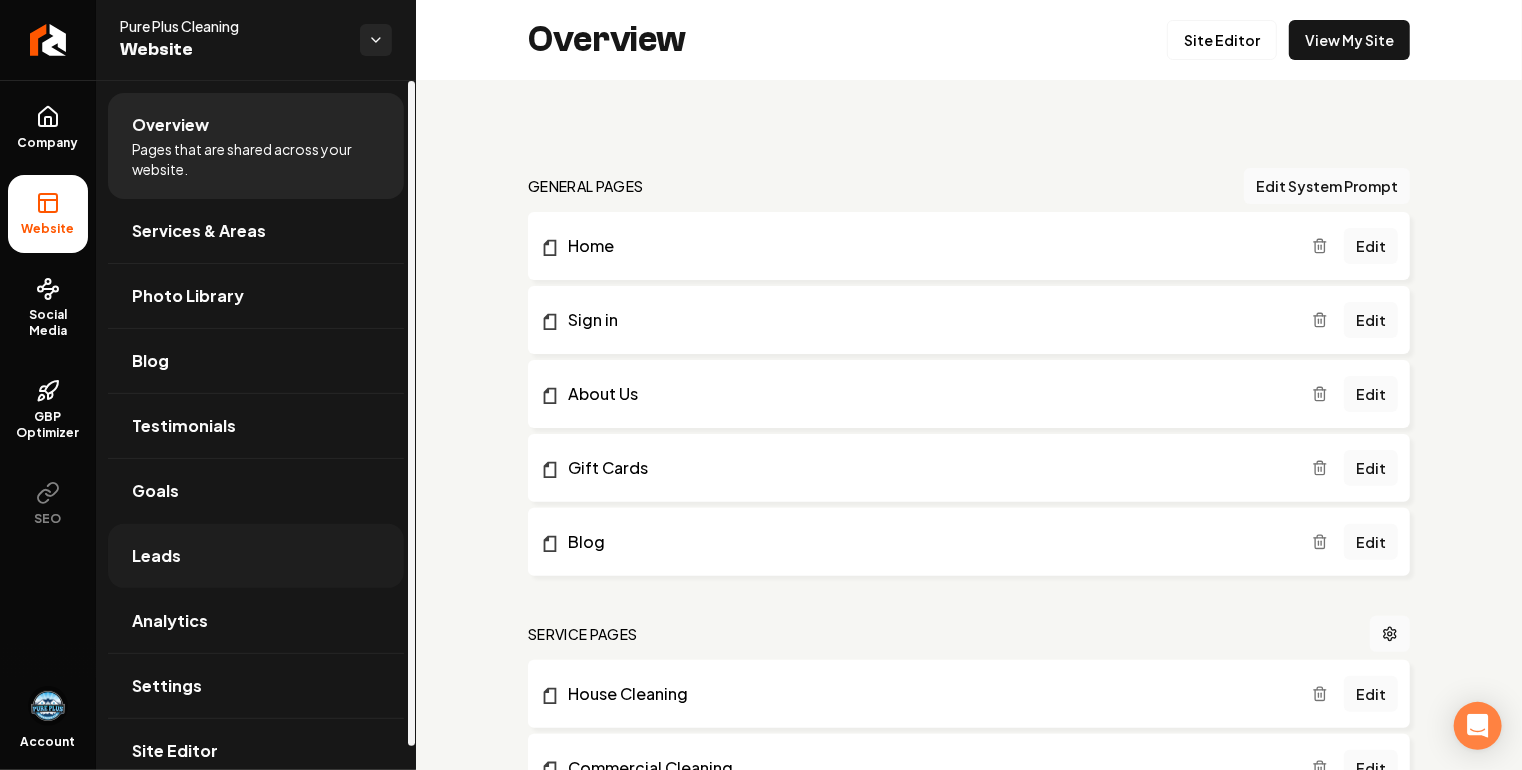 click on "Leads" at bounding box center [256, 556] 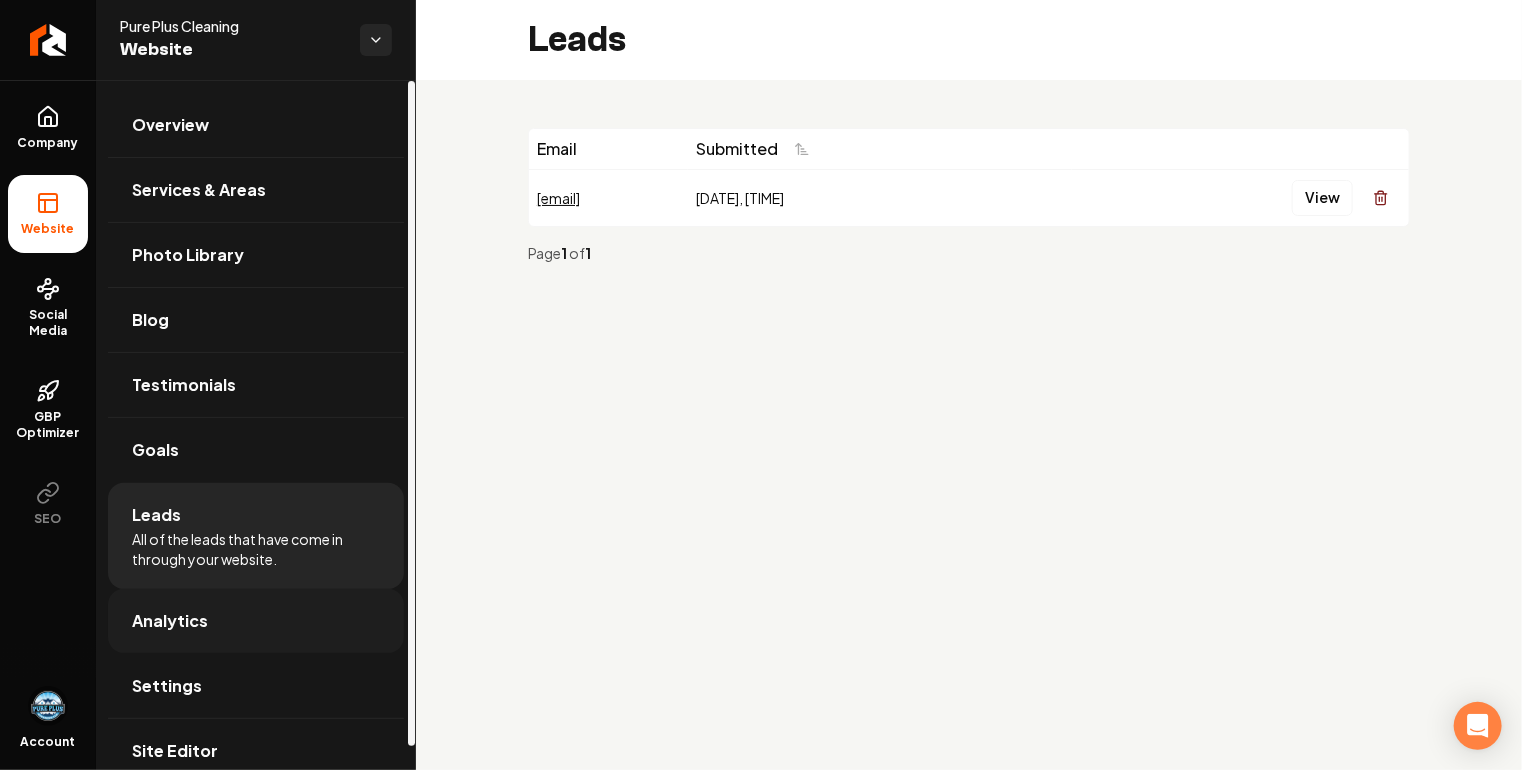 click on "Analytics" at bounding box center (256, 621) 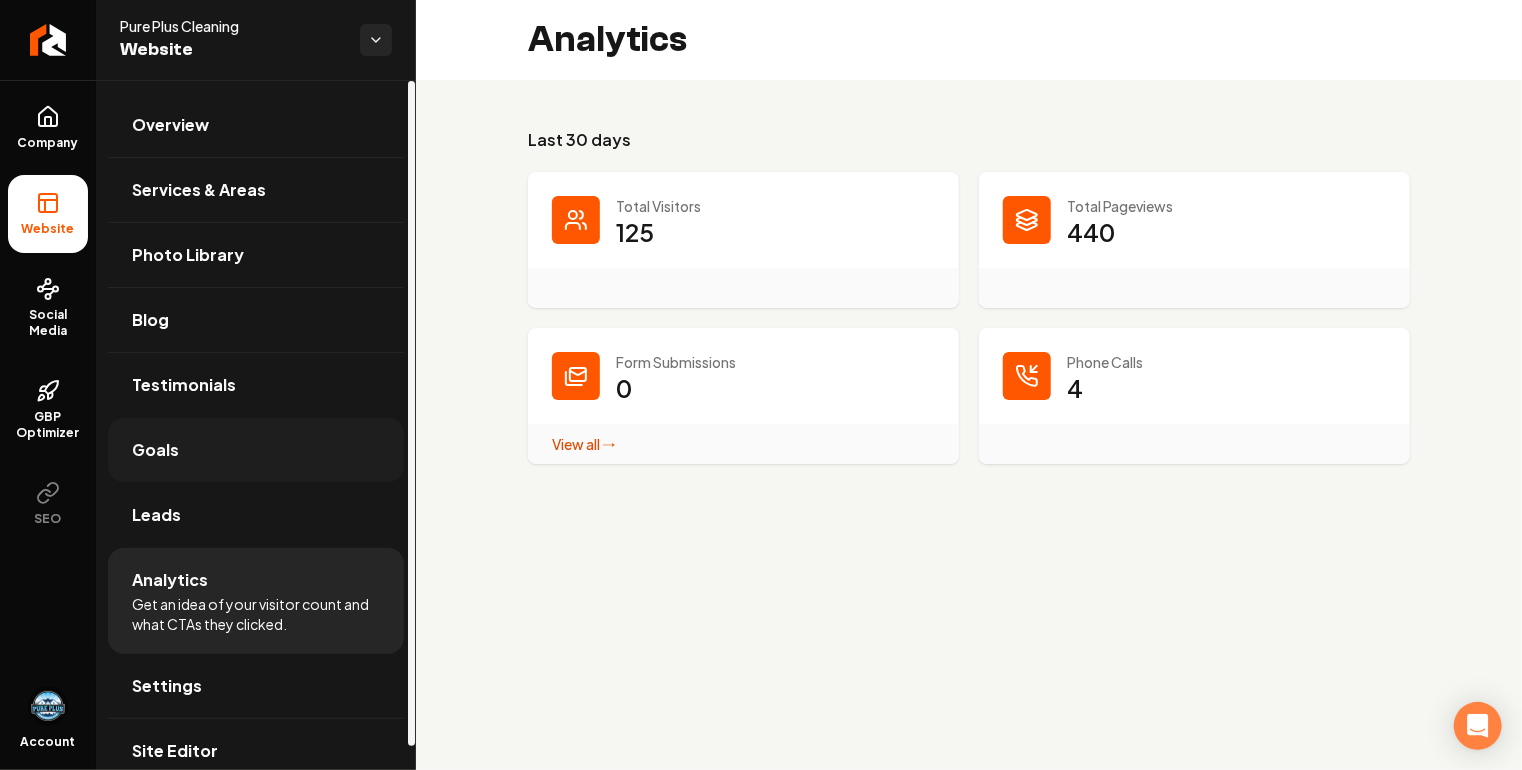 scroll, scrollTop: 24, scrollLeft: 0, axis: vertical 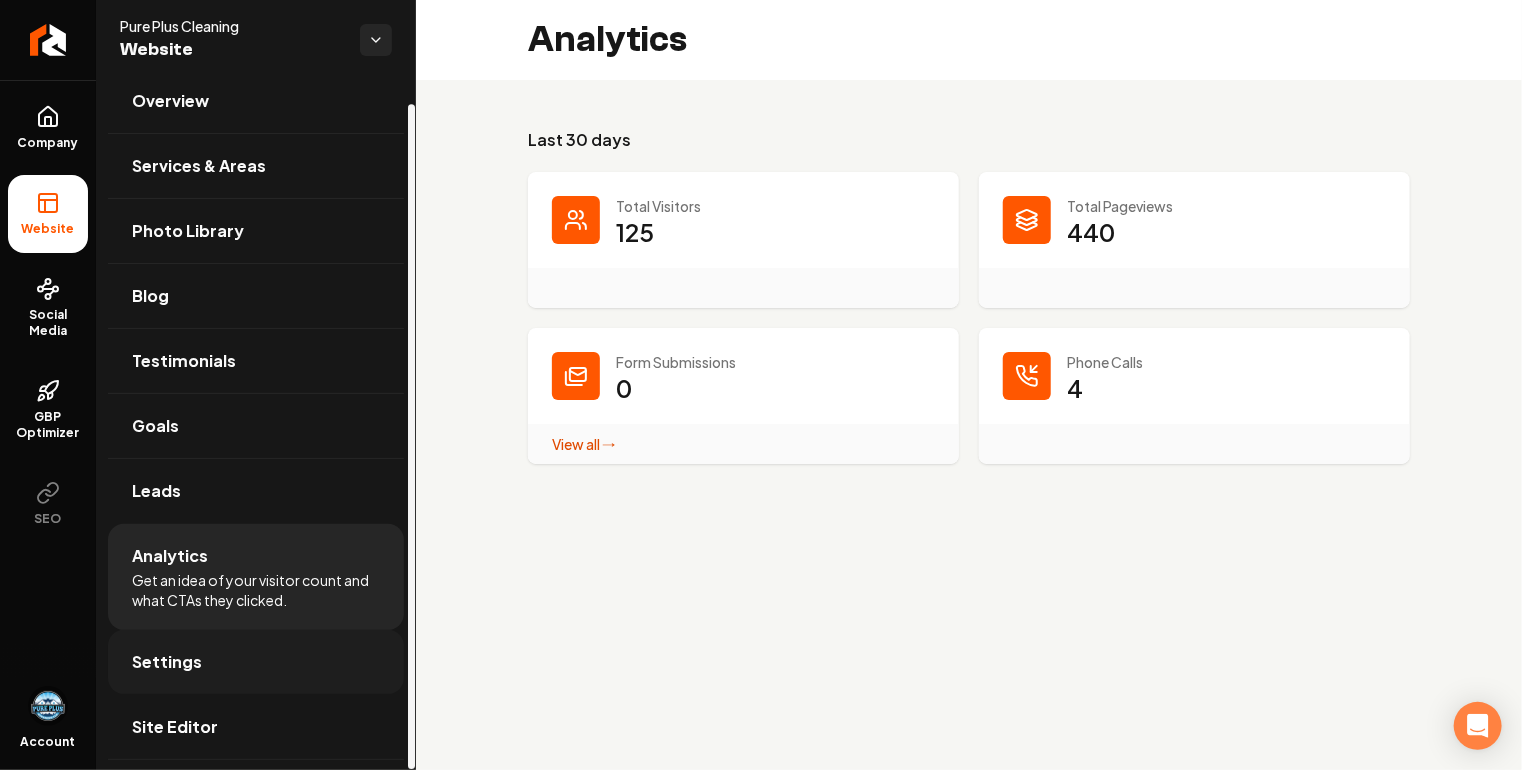 click on "Settings" at bounding box center (256, 662) 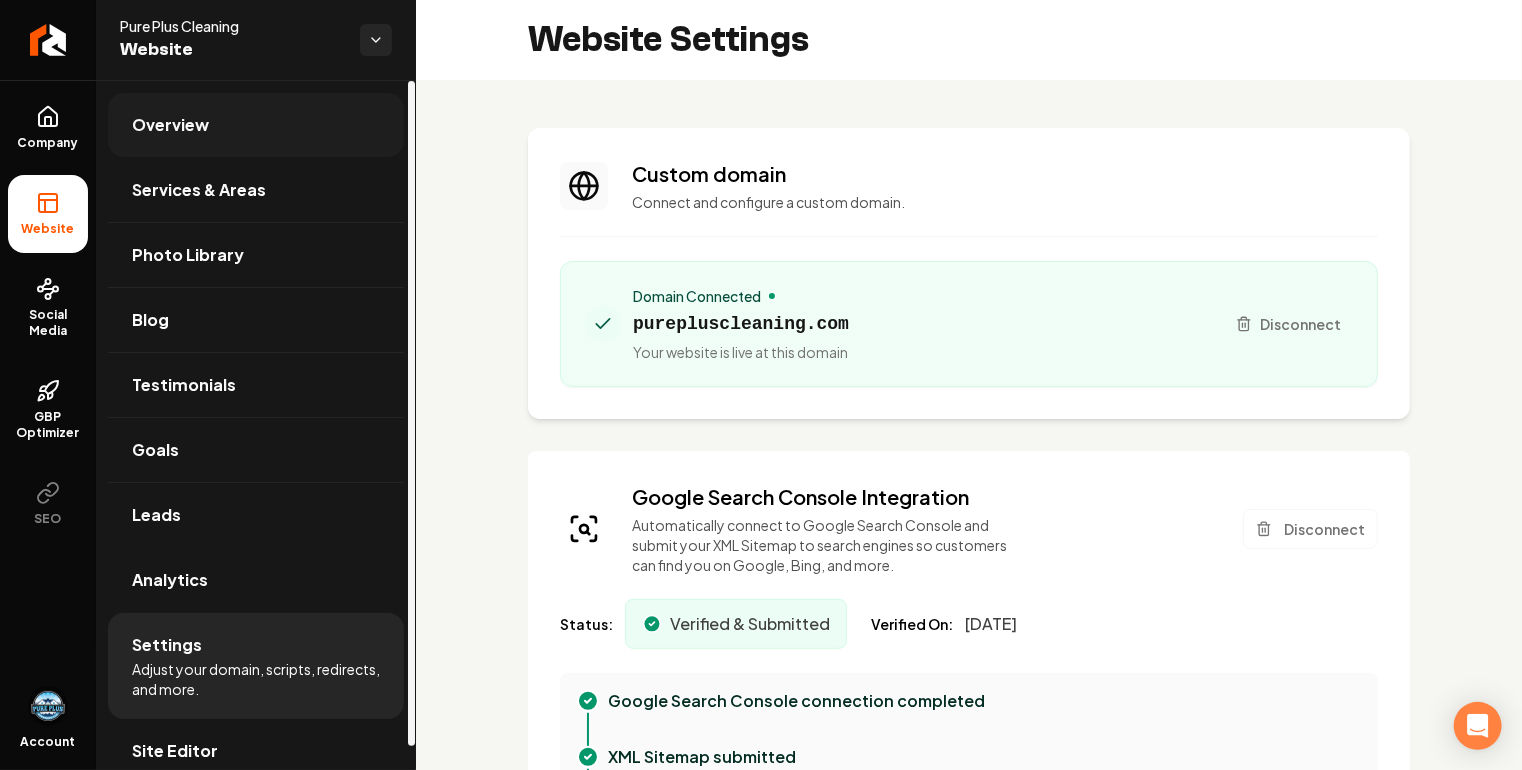 click on "Overview" at bounding box center (256, 125) 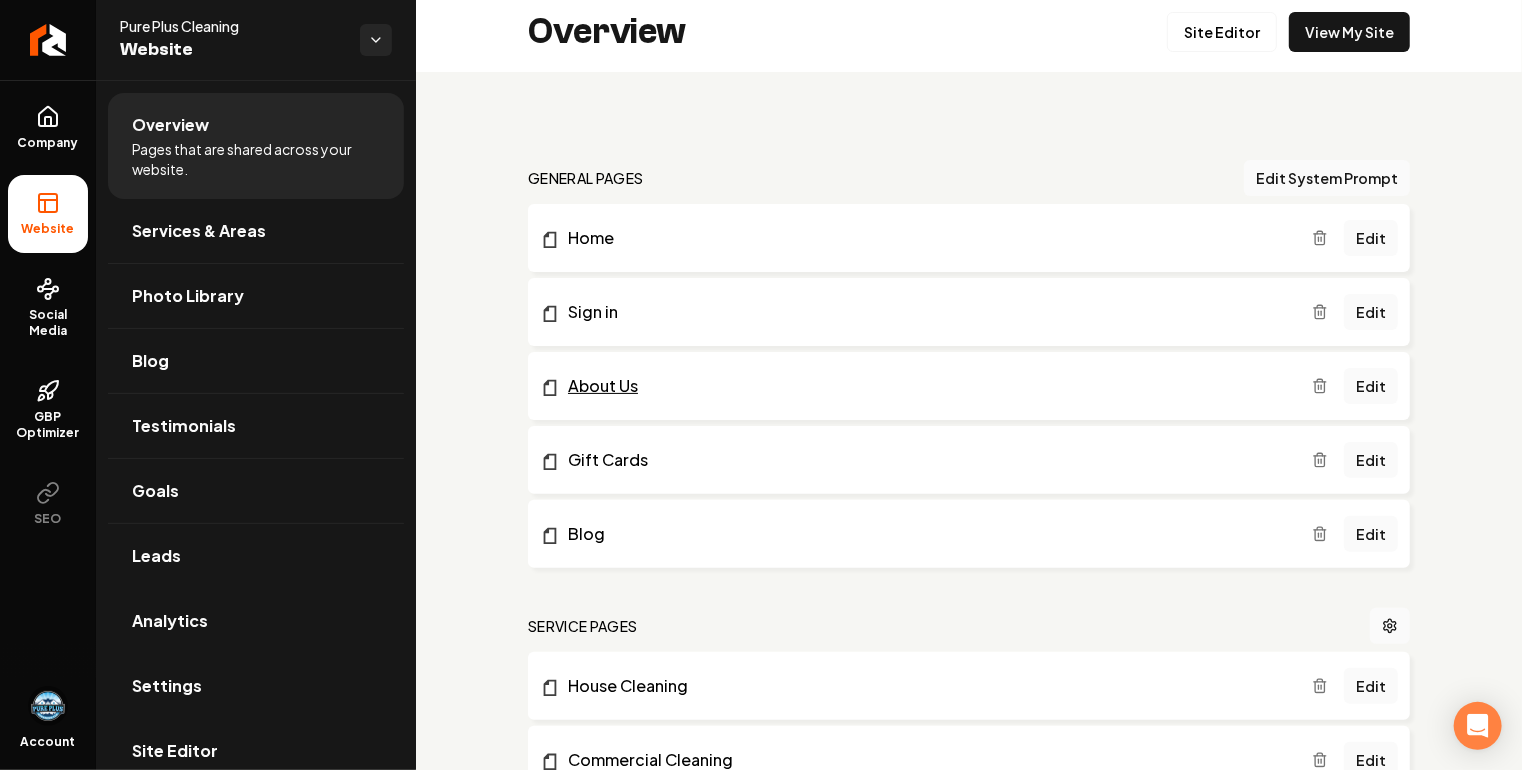 scroll, scrollTop: 0, scrollLeft: 0, axis: both 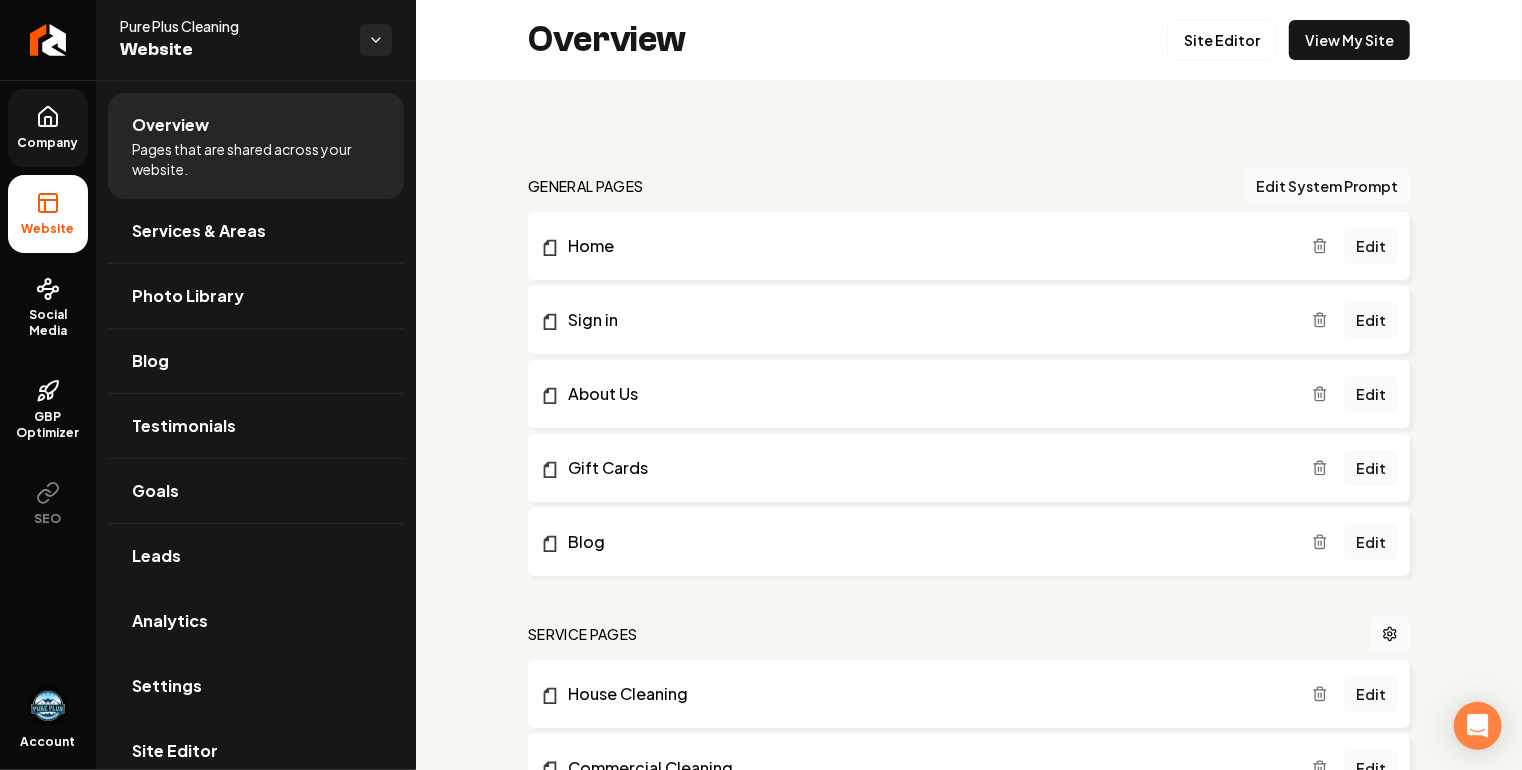 click on "Company" at bounding box center (48, 128) 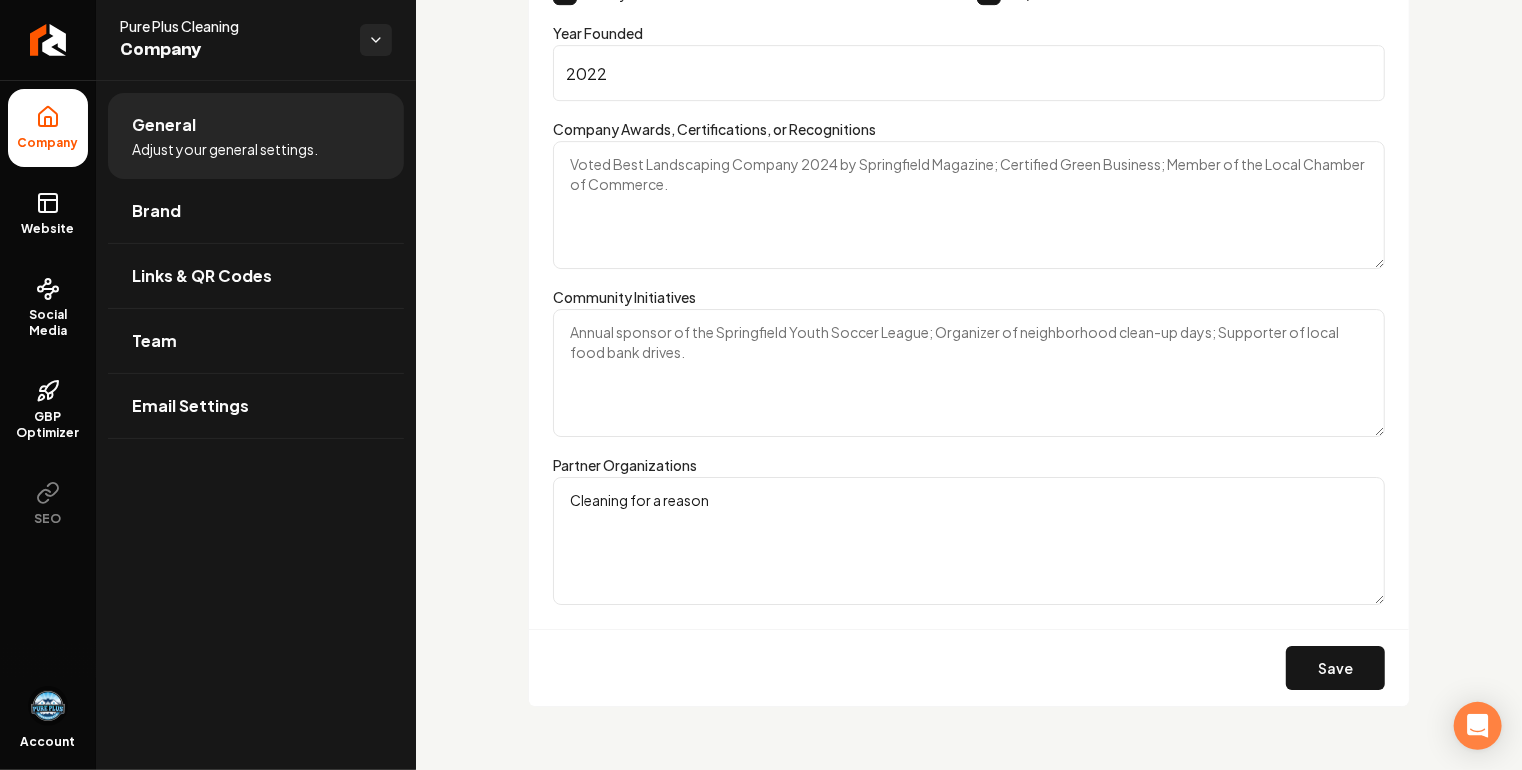scroll, scrollTop: 3244, scrollLeft: 0, axis: vertical 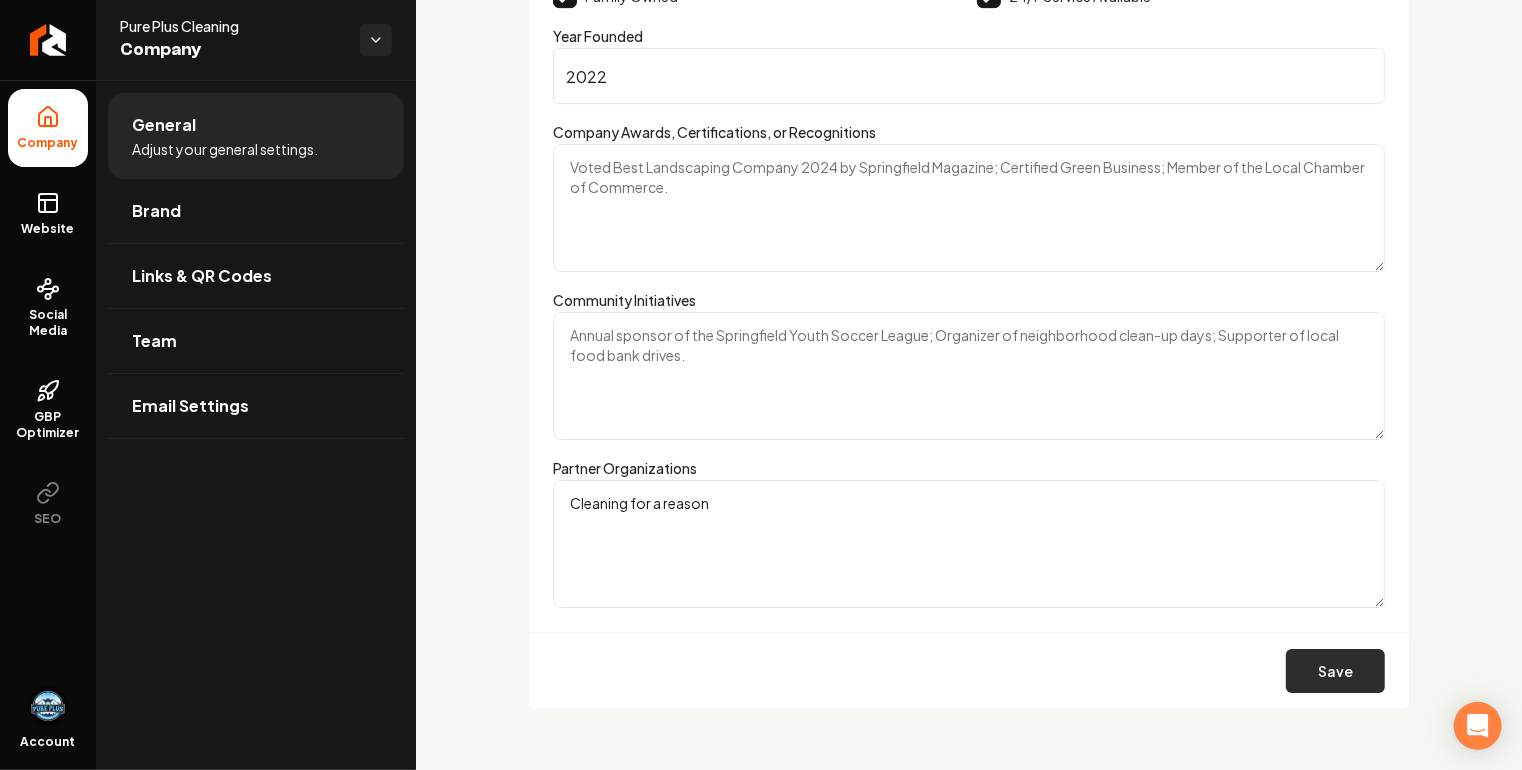 click on "Save" at bounding box center (1335, 671) 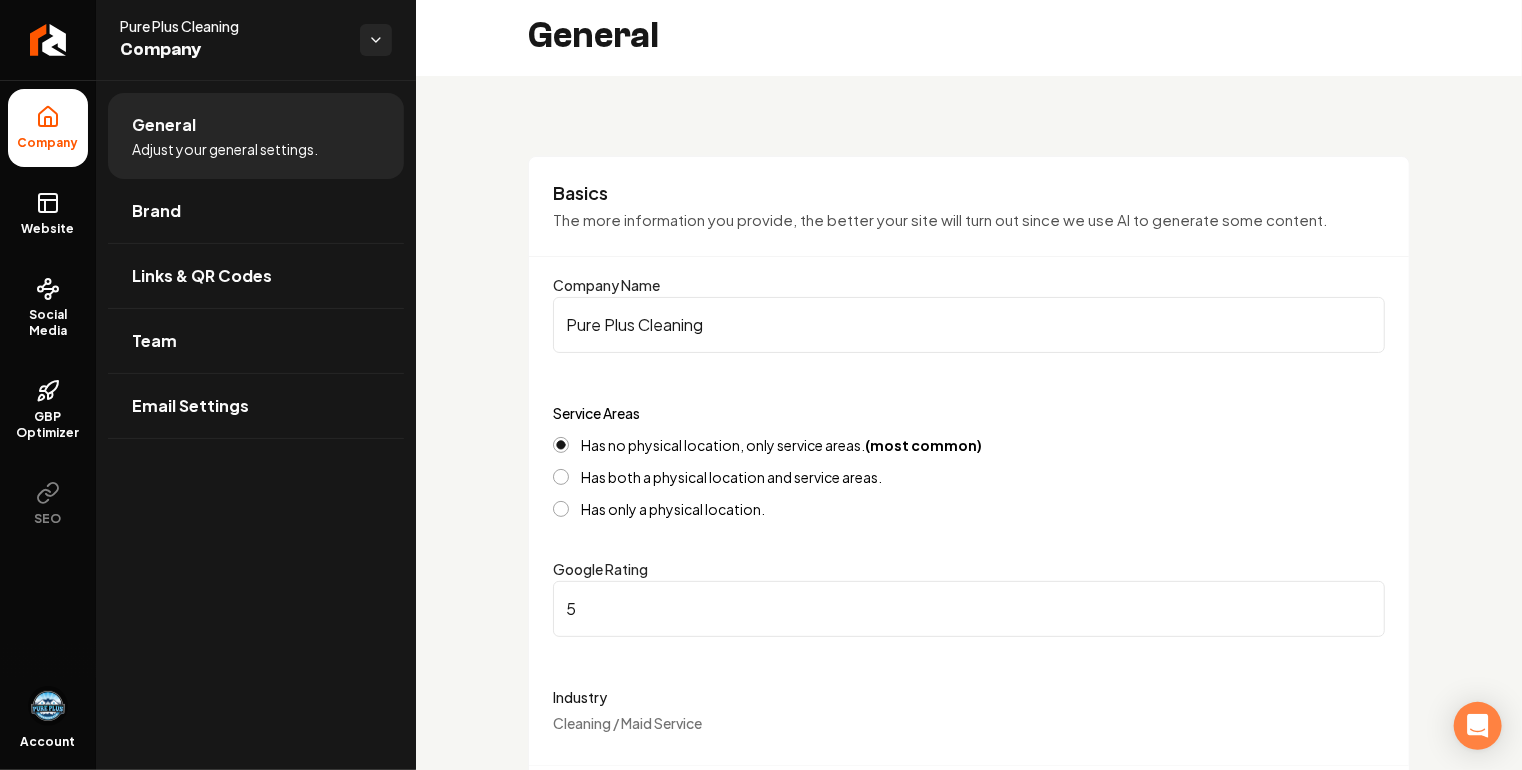 scroll, scrollTop: 0, scrollLeft: 0, axis: both 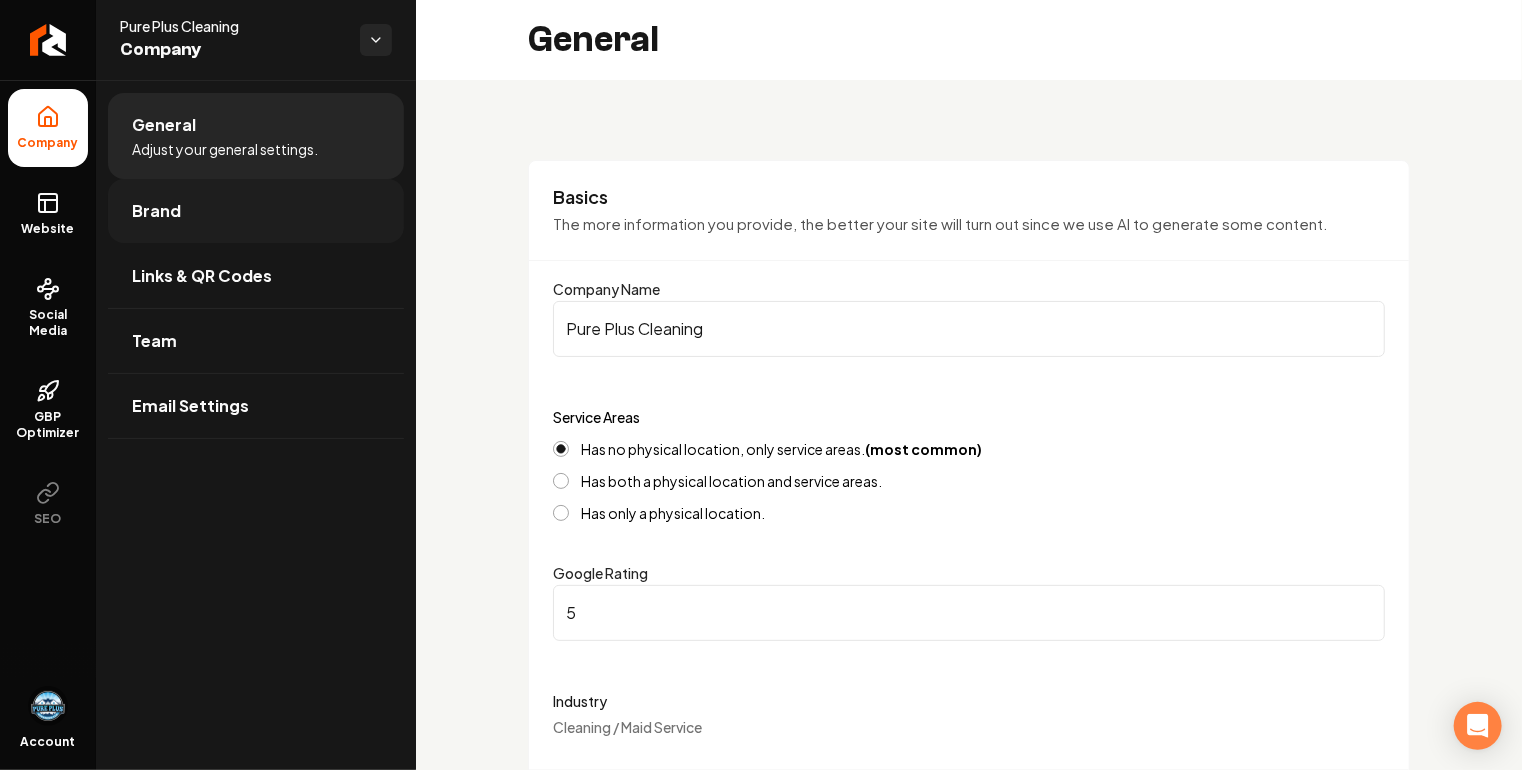 click on "Brand" at bounding box center [256, 211] 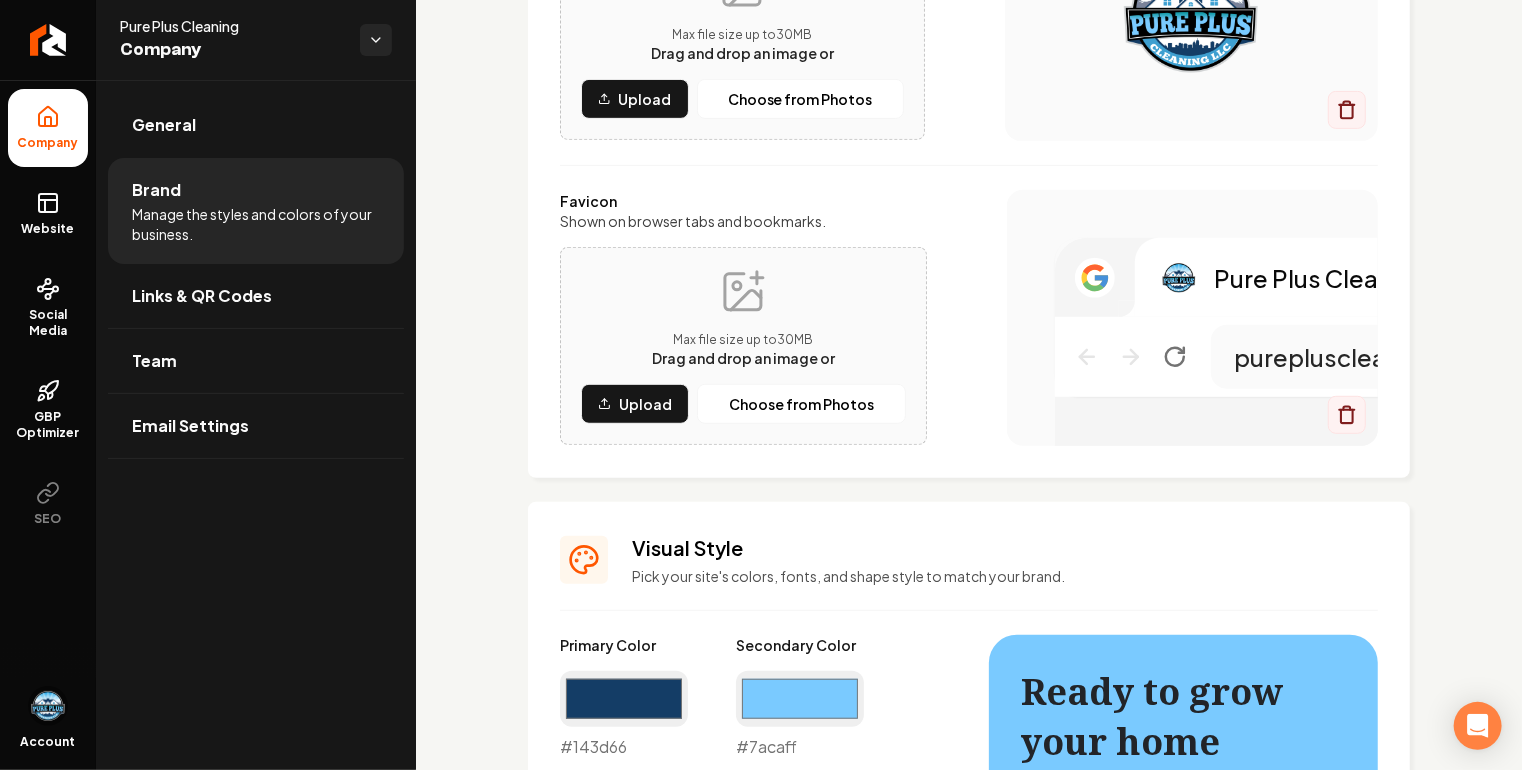 scroll, scrollTop: 396, scrollLeft: 0, axis: vertical 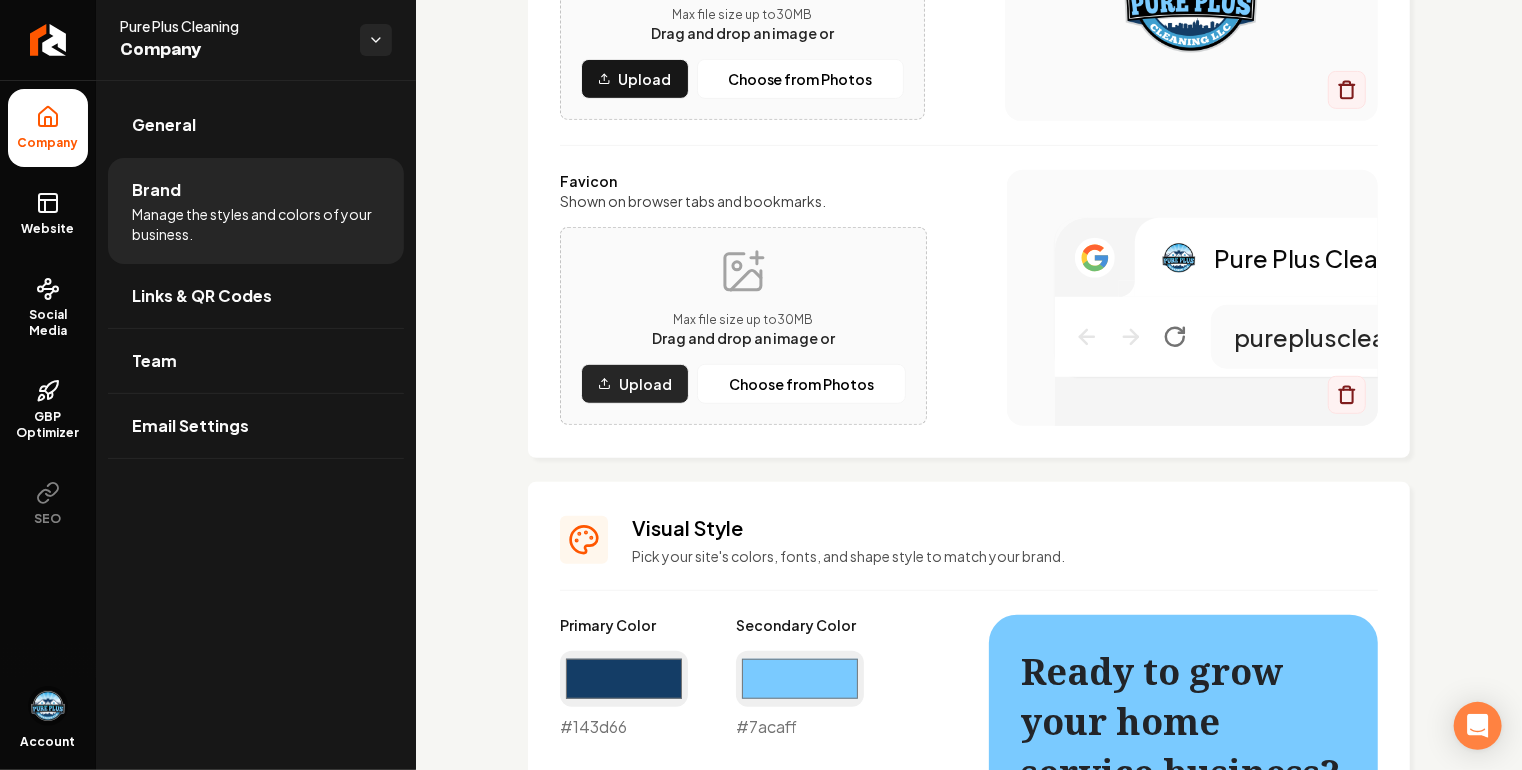 click on "Upload" at bounding box center (645, 384) 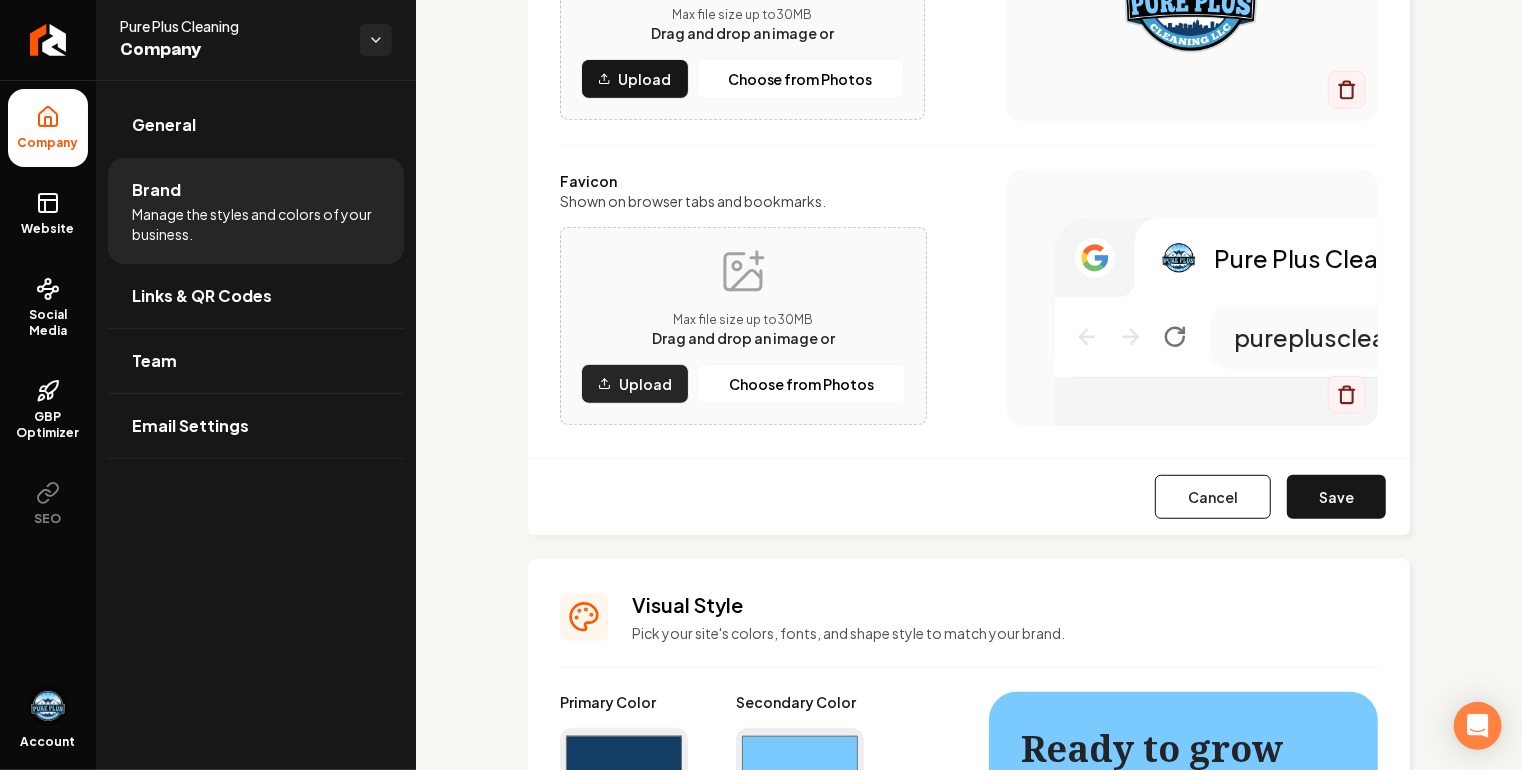 click on "Upload" at bounding box center [645, 384] 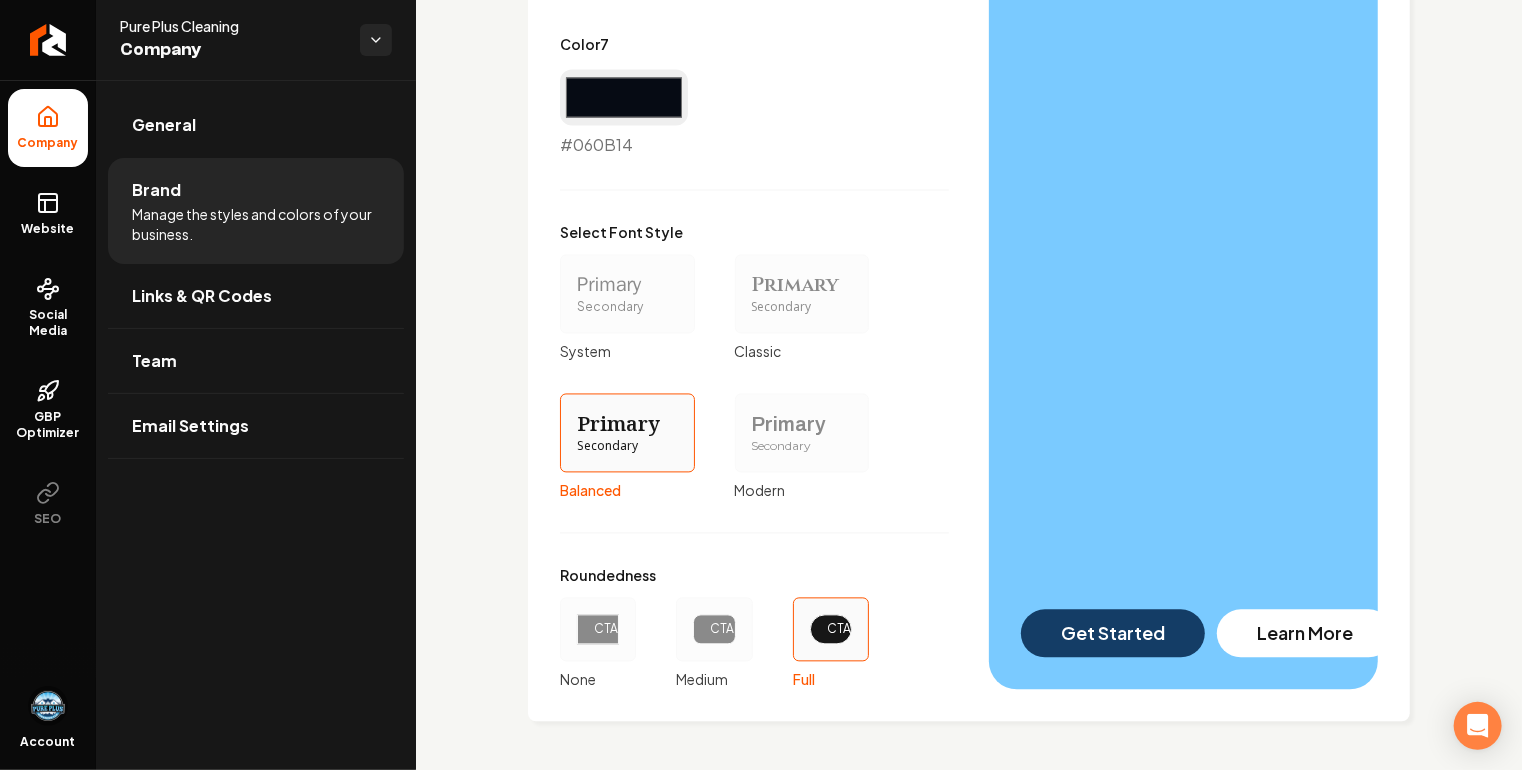 scroll, scrollTop: 1812, scrollLeft: 0, axis: vertical 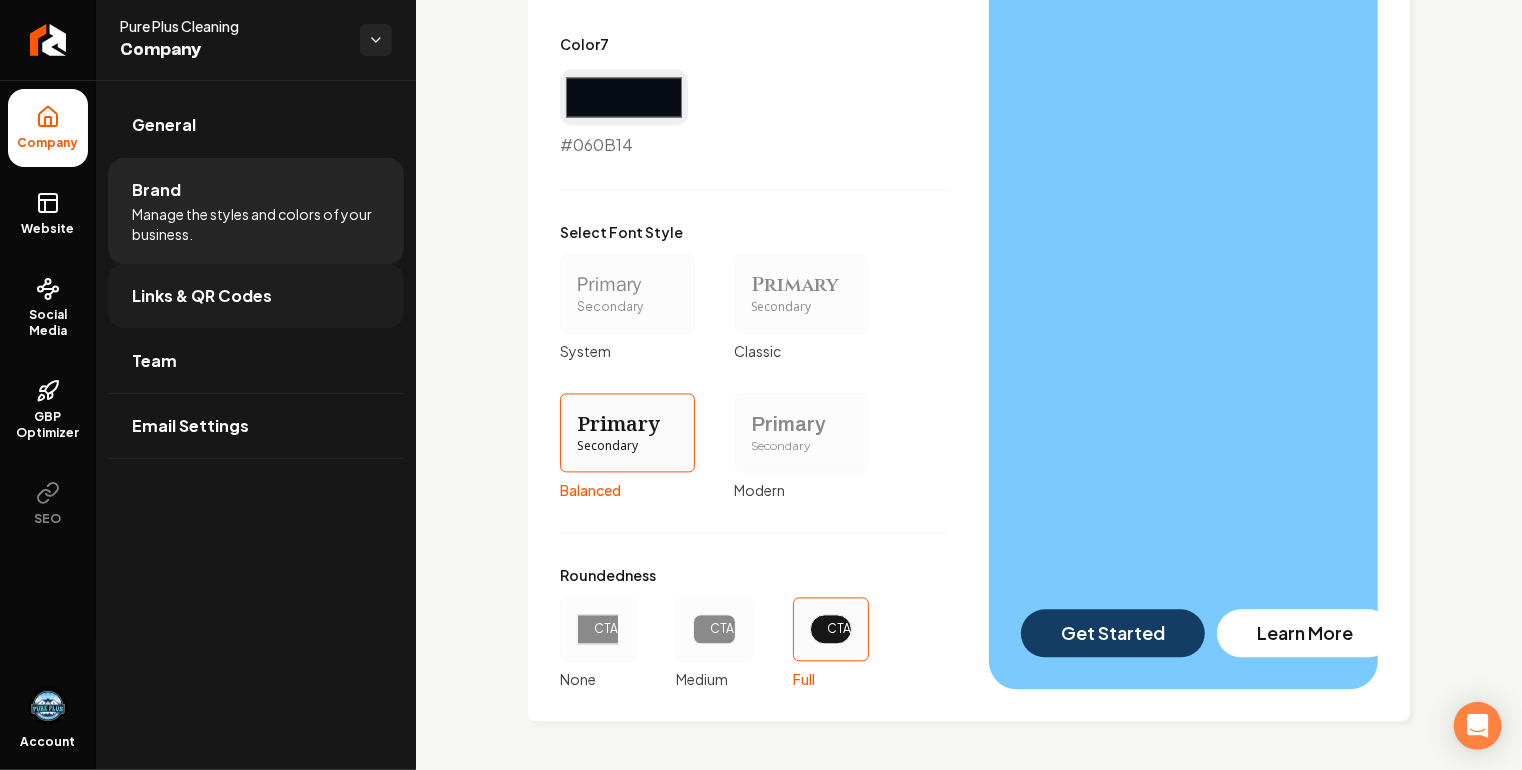 click on "Links & QR Codes" at bounding box center (256, 296) 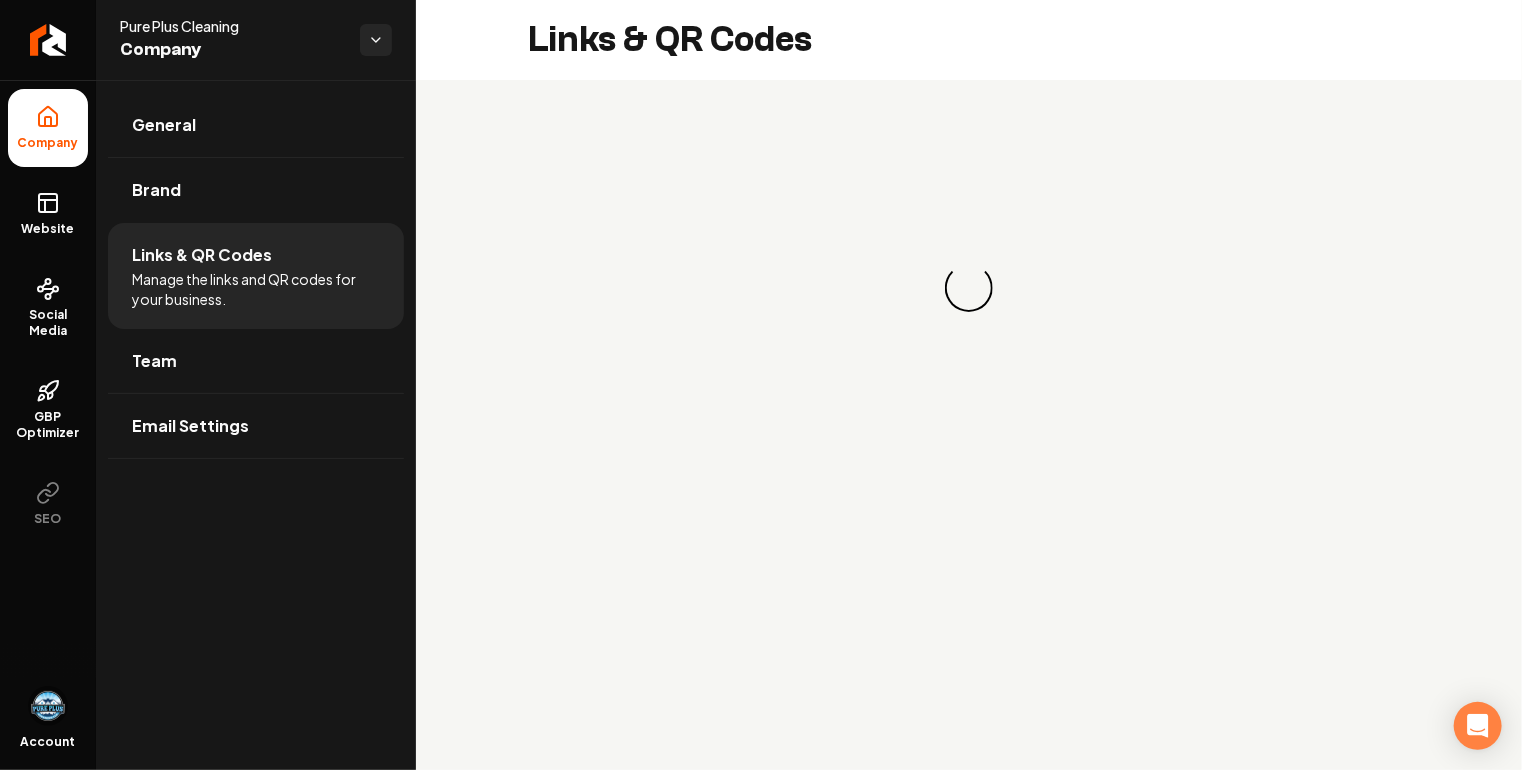 scroll, scrollTop: 0, scrollLeft: 0, axis: both 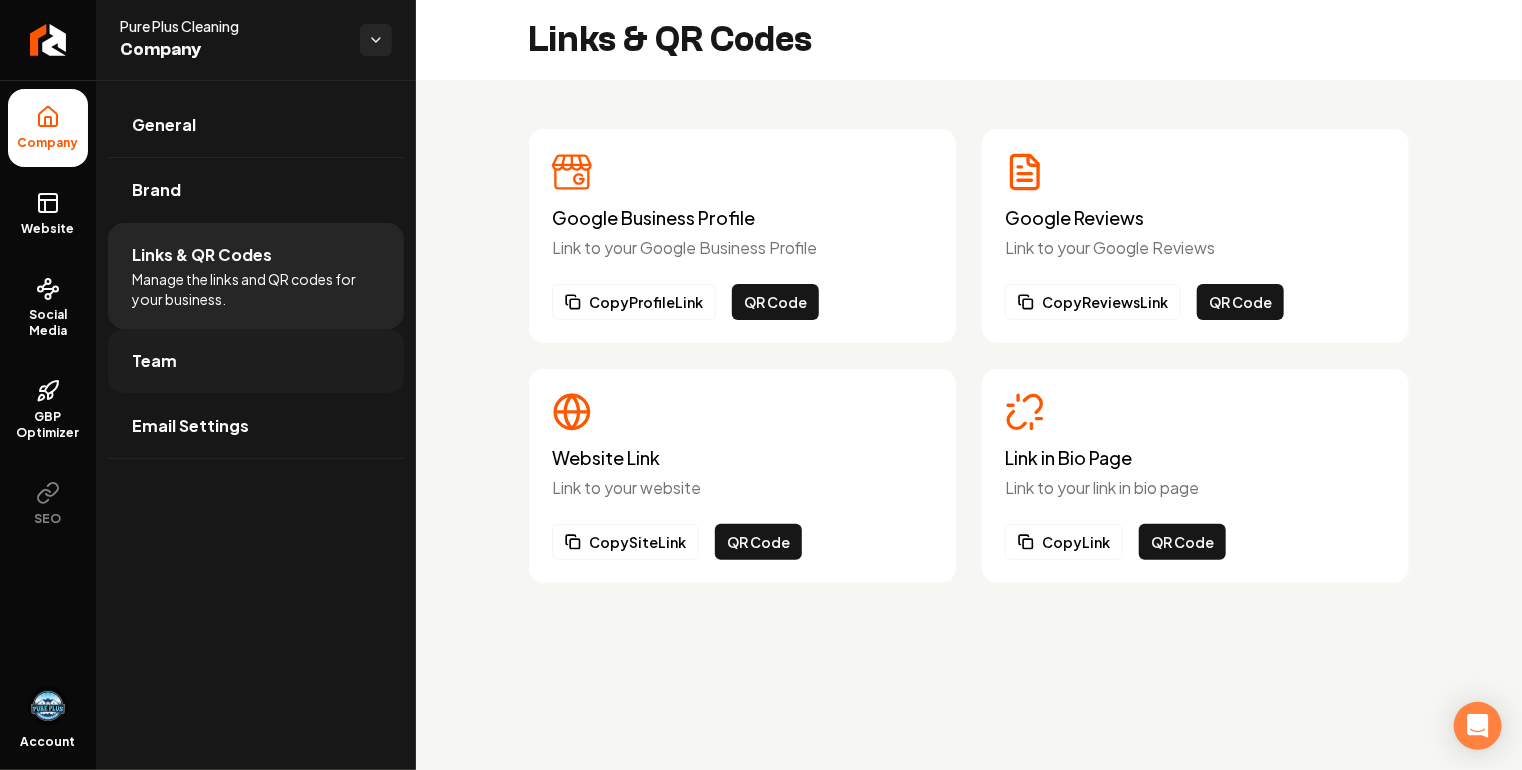 click on "Team" at bounding box center (256, 361) 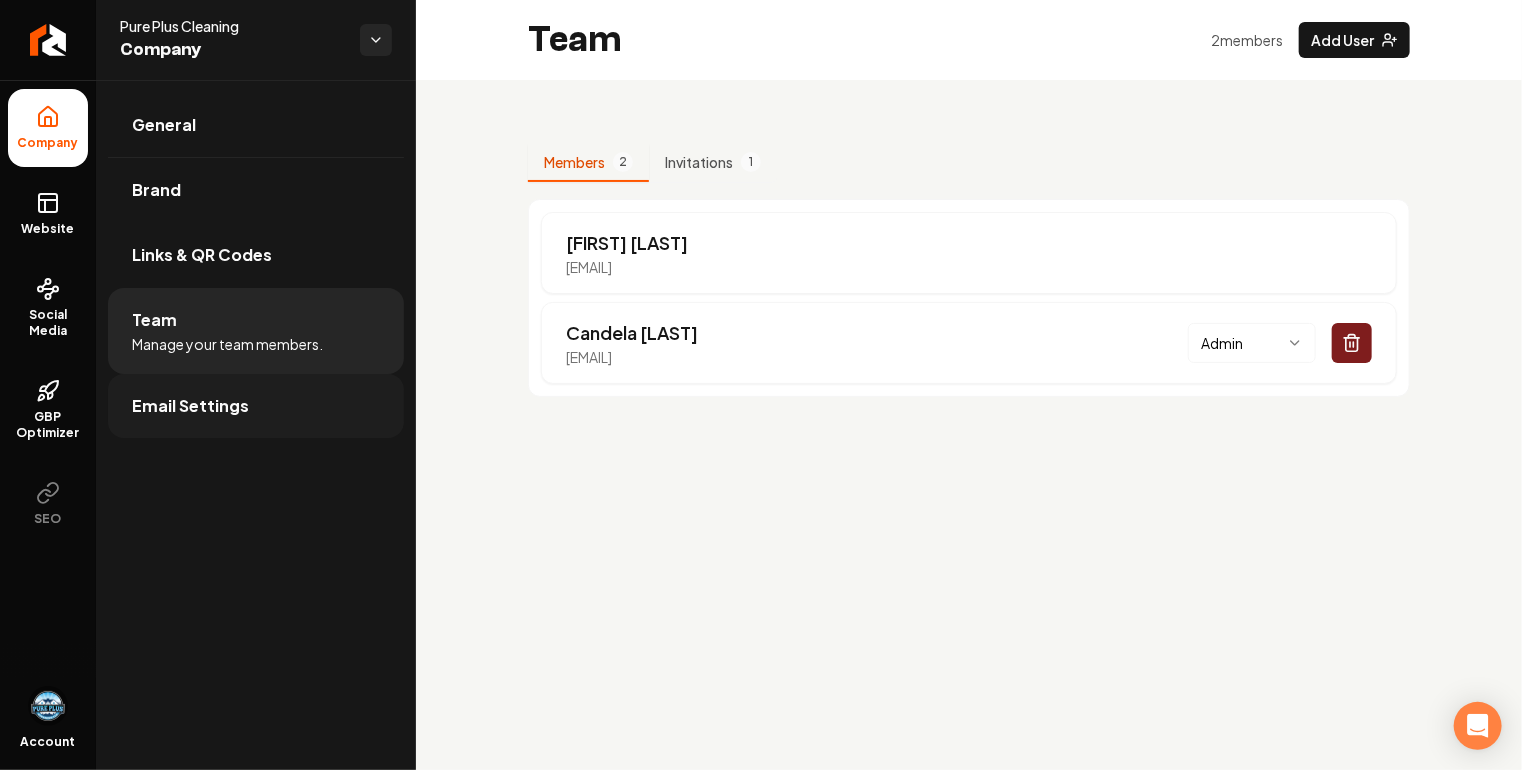 click on "Email Settings" at bounding box center (190, 406) 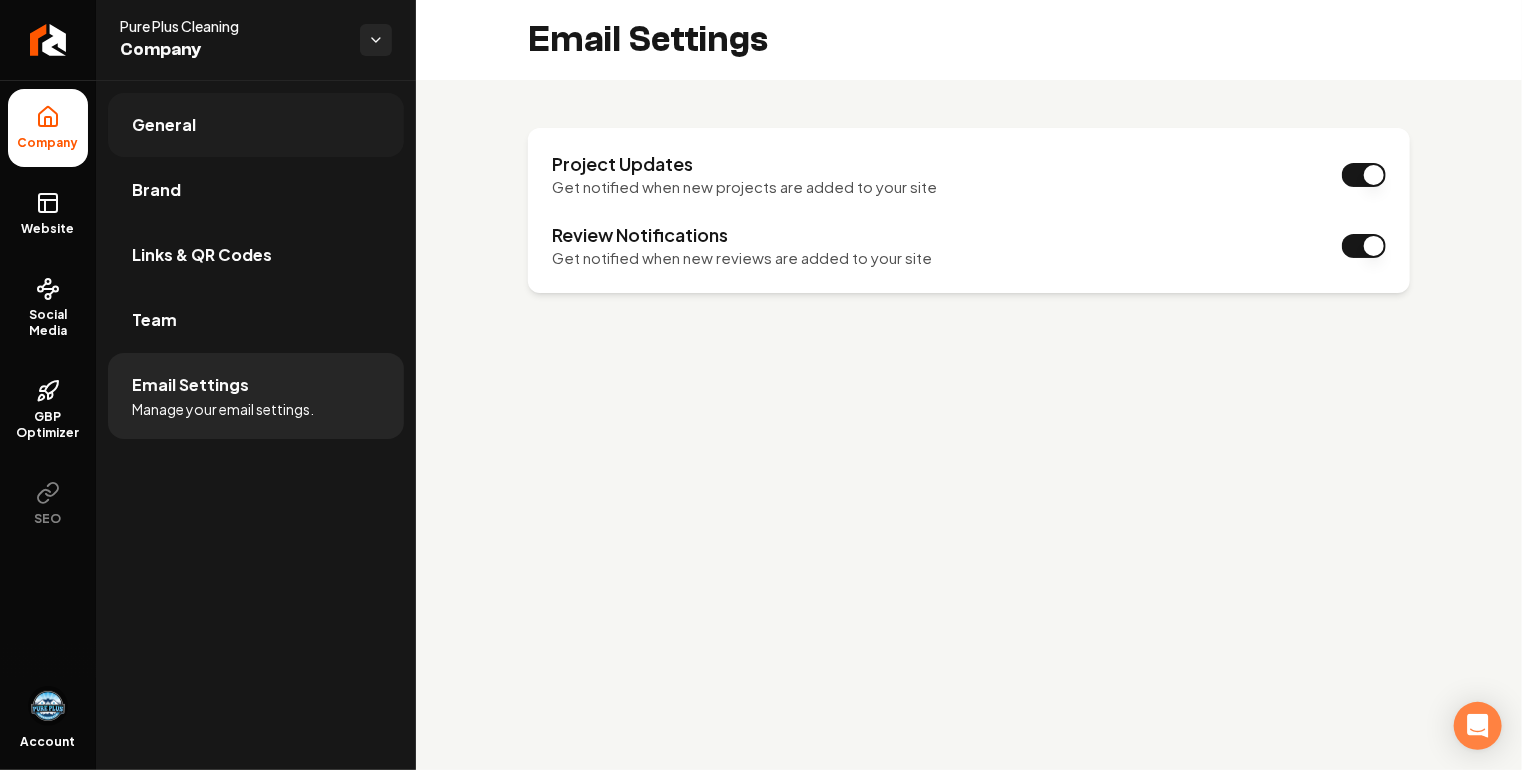 click on "General" at bounding box center [164, 125] 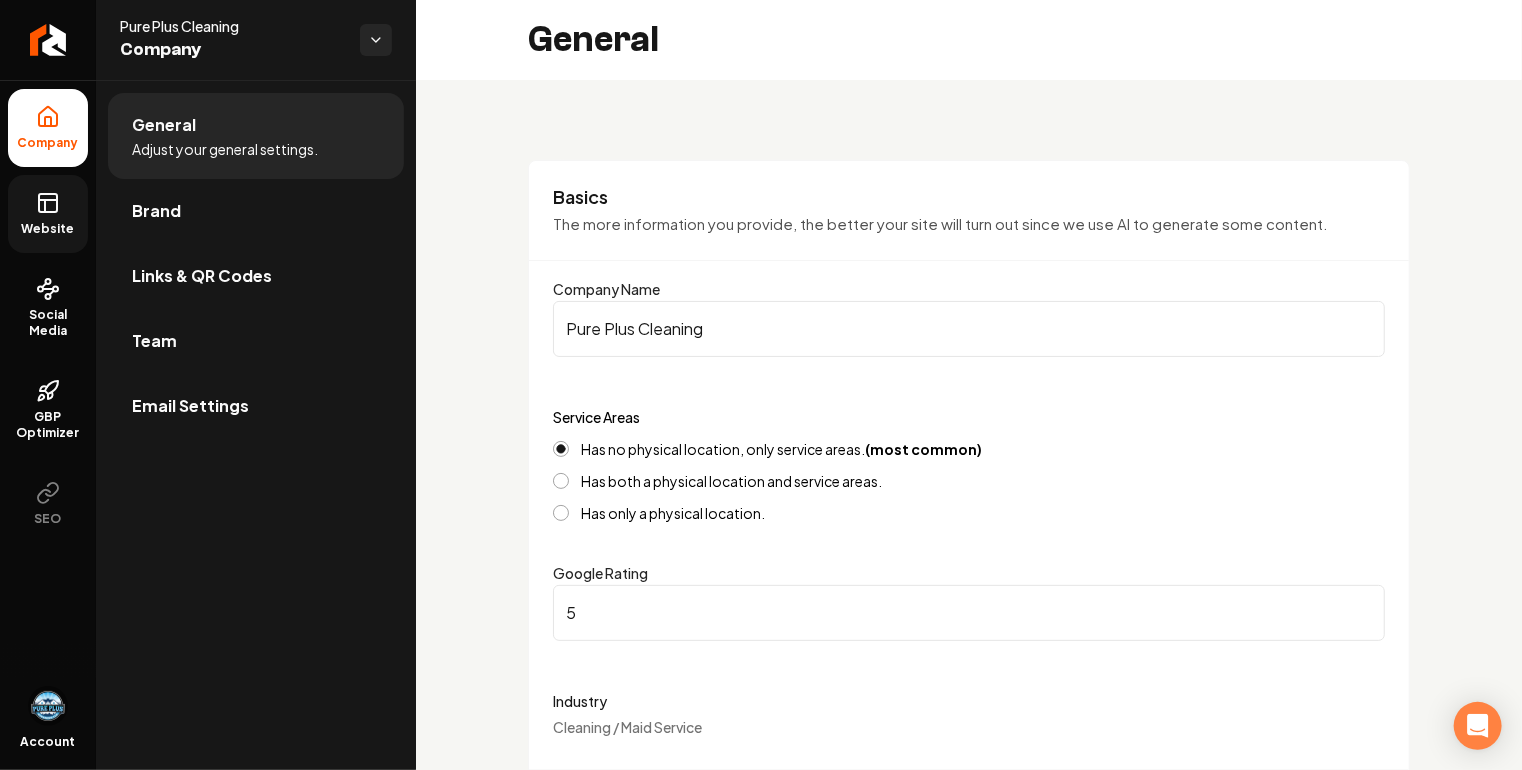 click 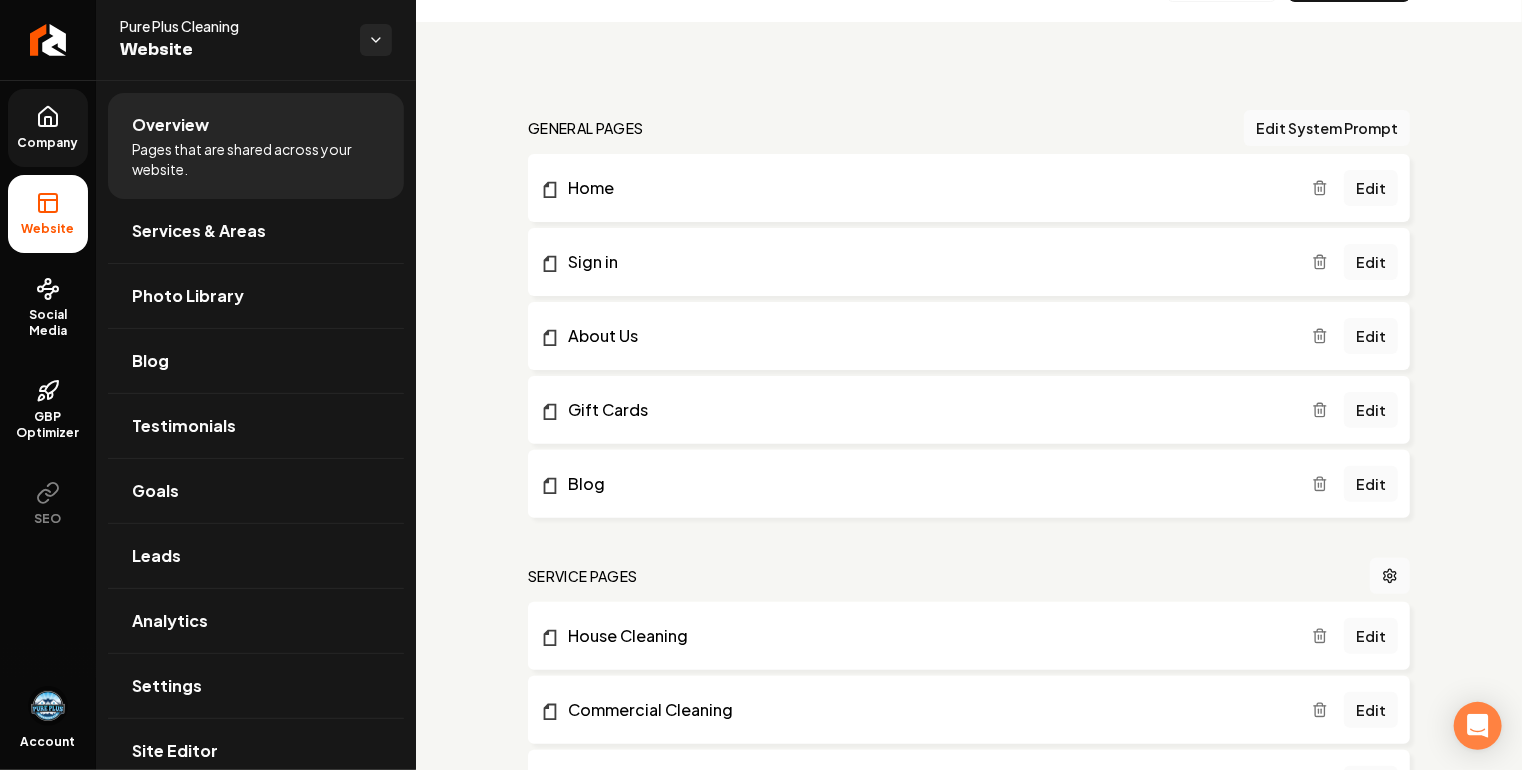 scroll, scrollTop: 56, scrollLeft: 0, axis: vertical 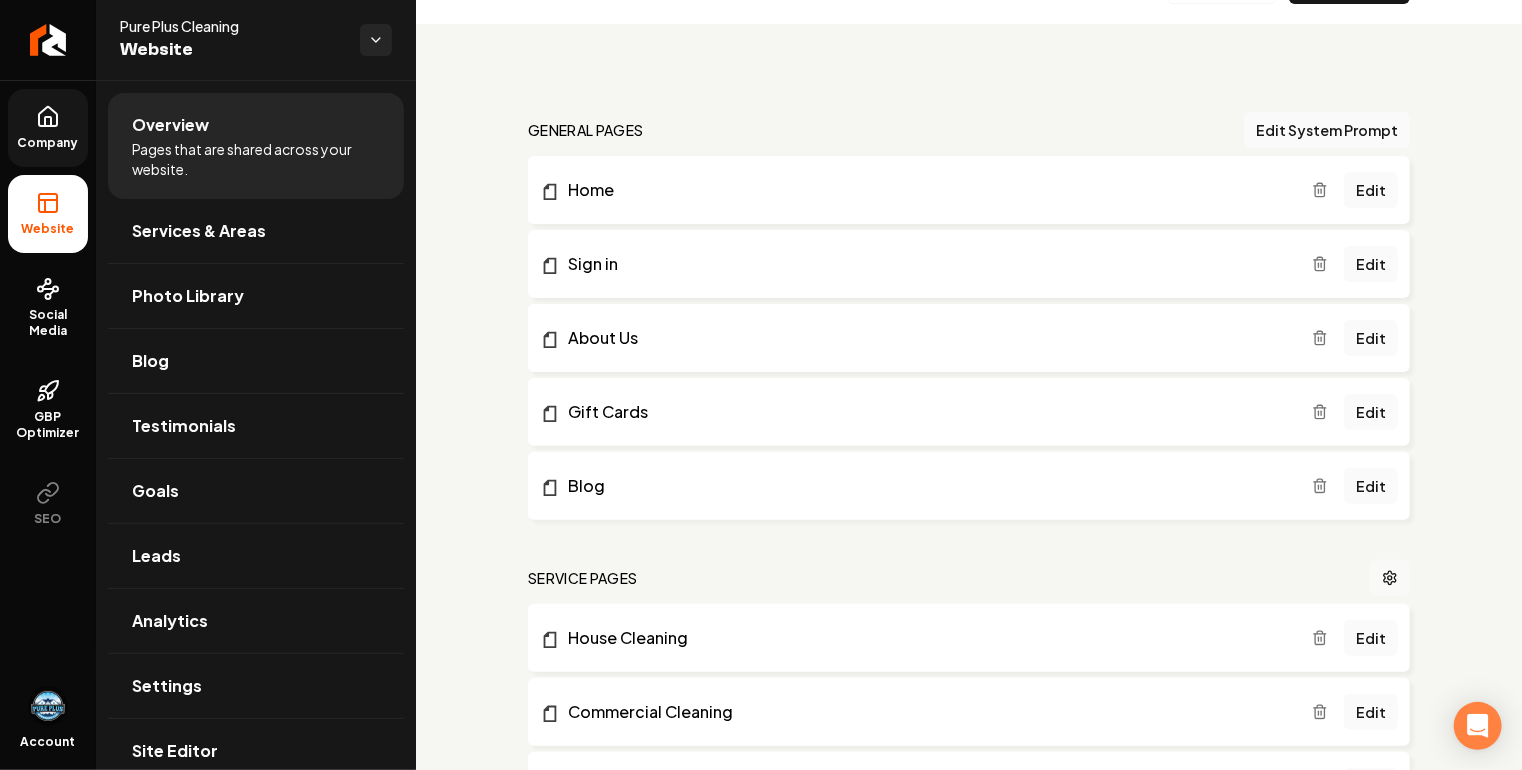 click at bounding box center [1390, 578] 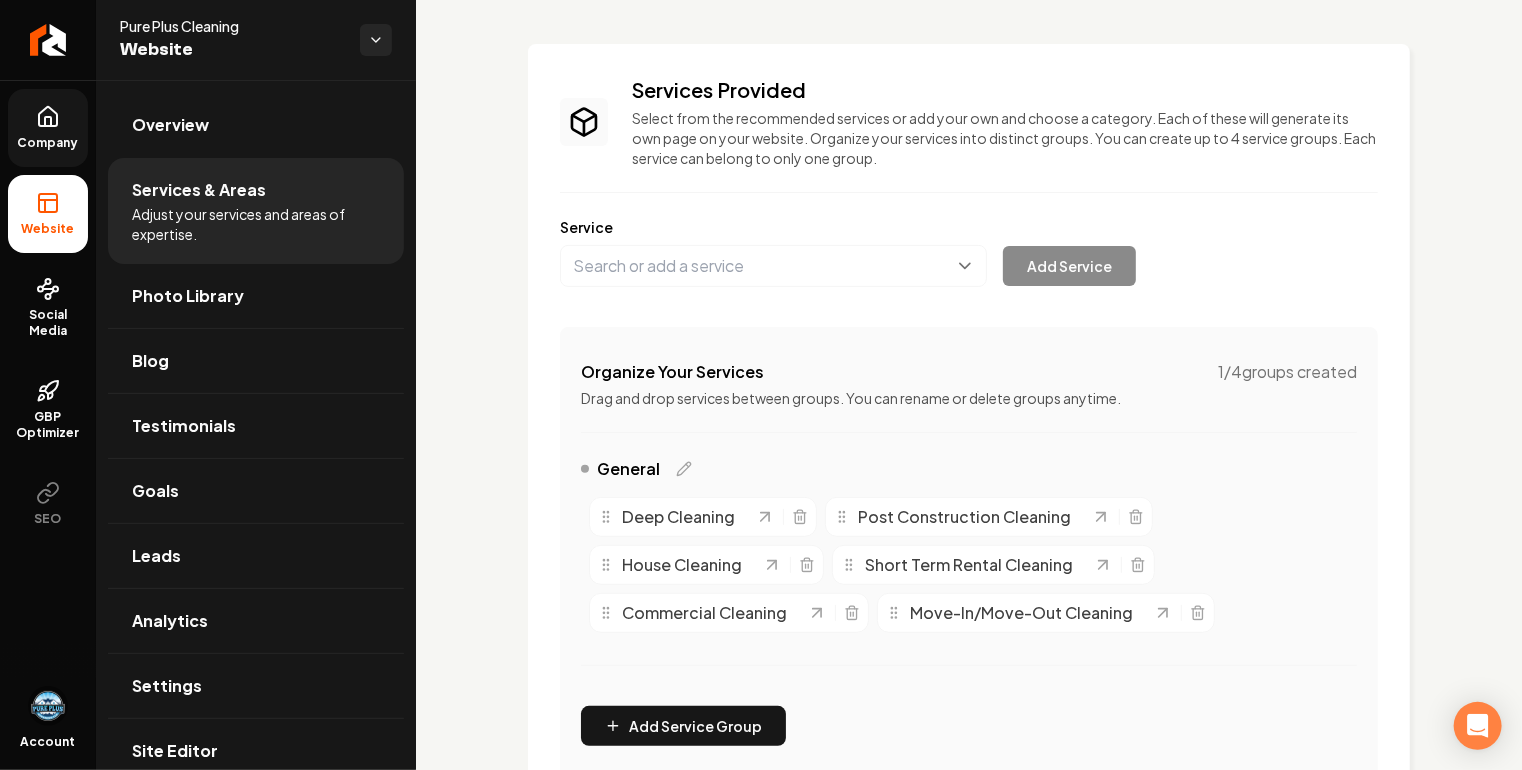 scroll, scrollTop: 0, scrollLeft: 0, axis: both 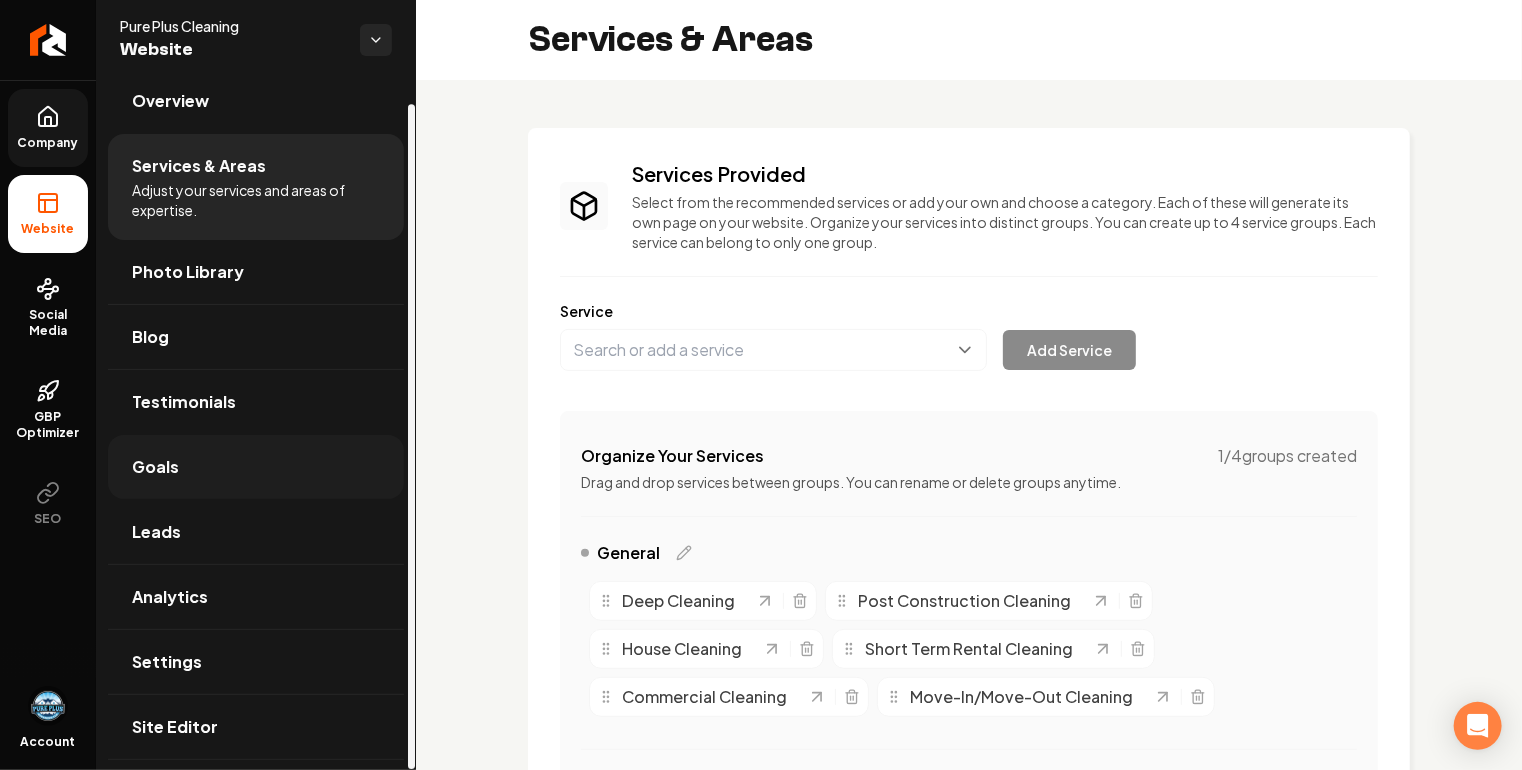 click on "Goals" at bounding box center (256, 467) 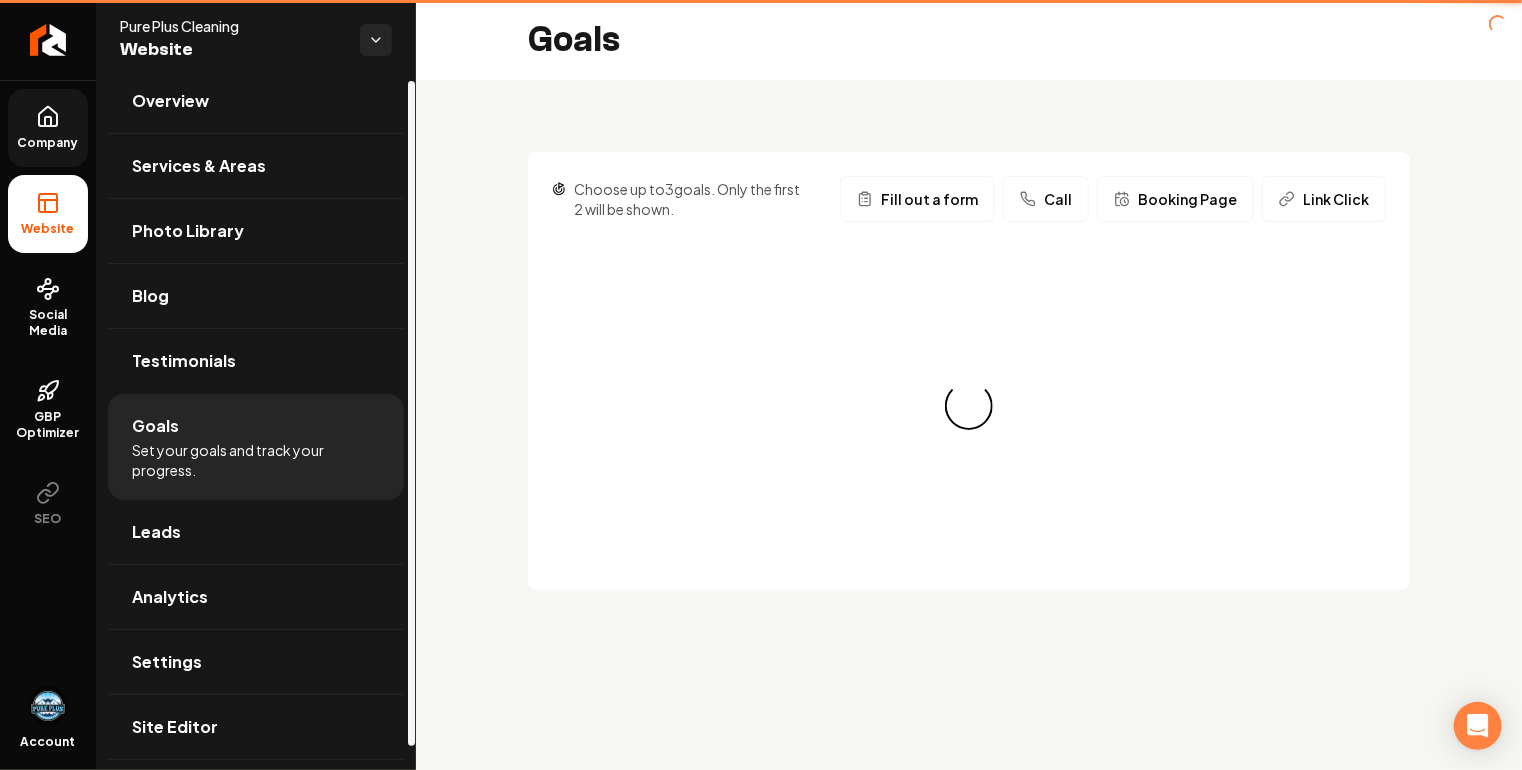 scroll, scrollTop: 0, scrollLeft: 0, axis: both 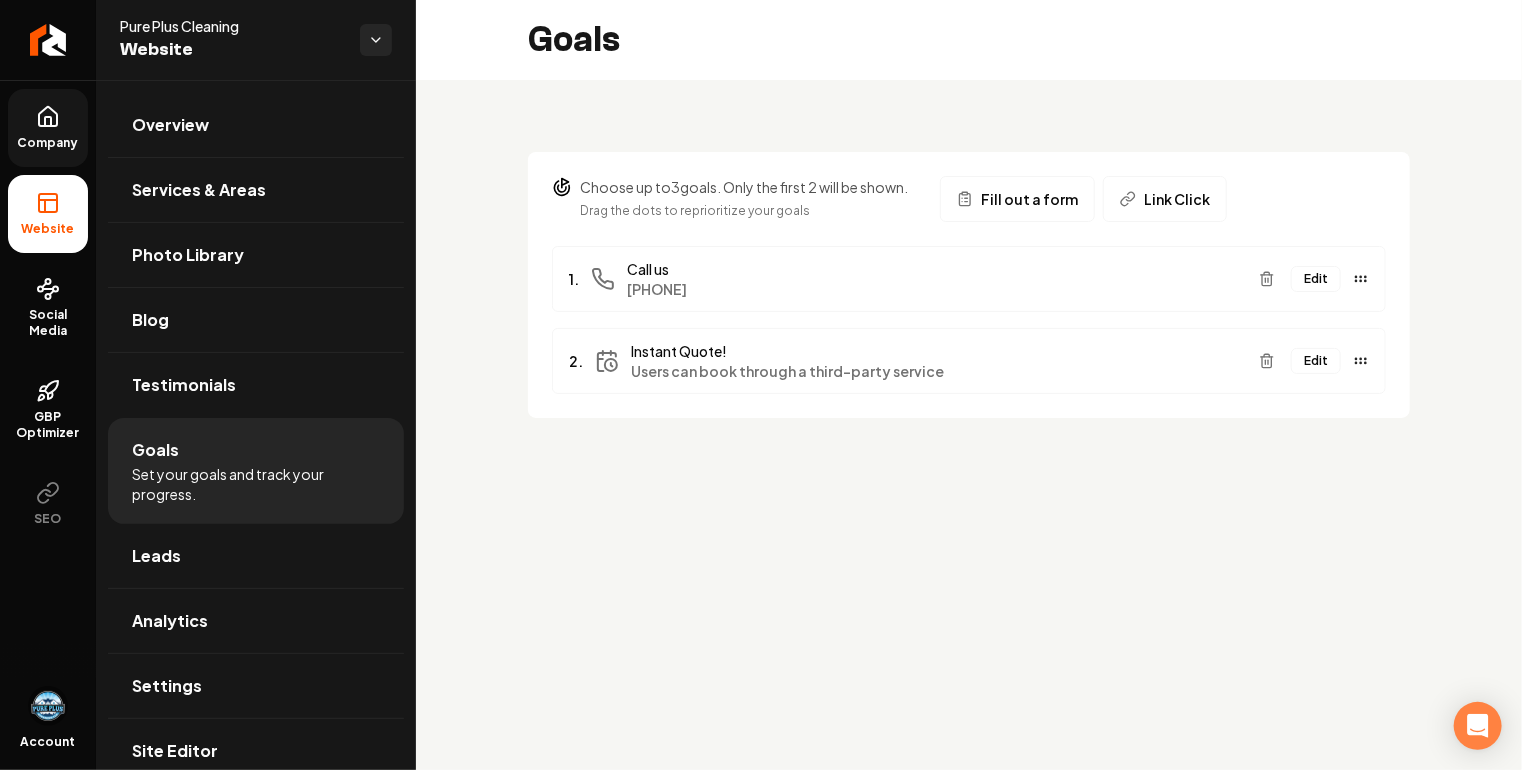 click on "Edit" at bounding box center (1316, 279) 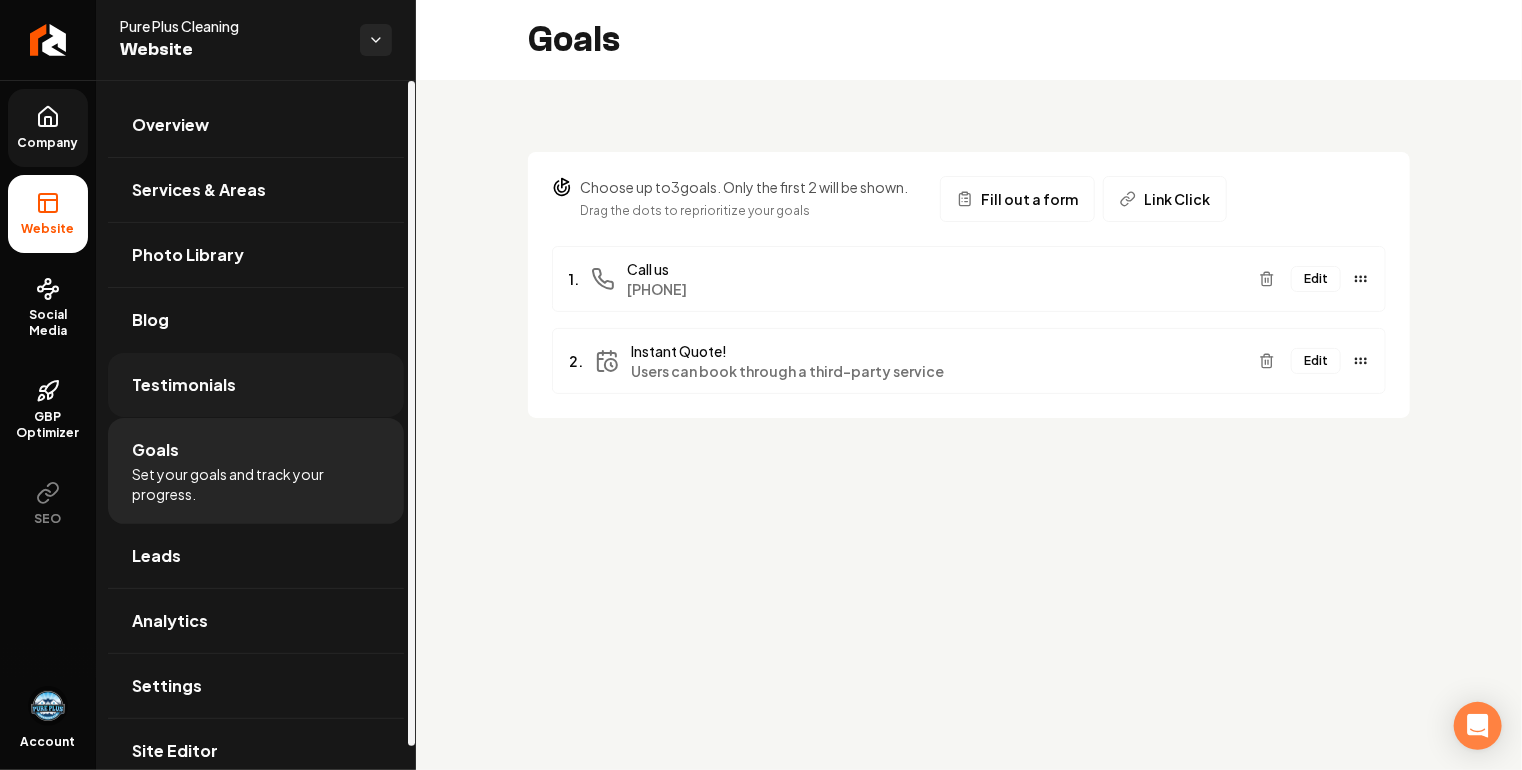 click on "Testimonials" at bounding box center [184, 385] 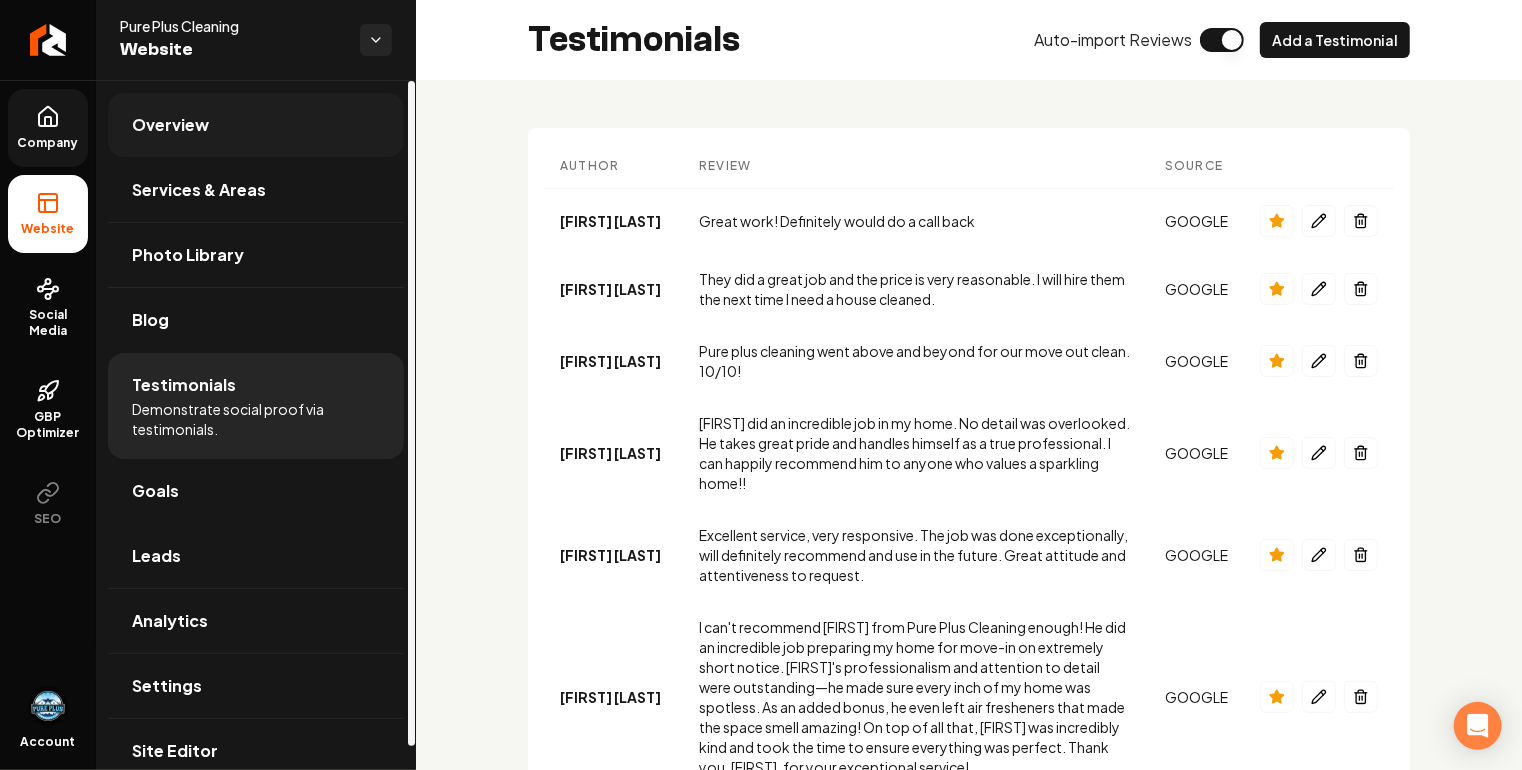 click on "Overview" at bounding box center [170, 125] 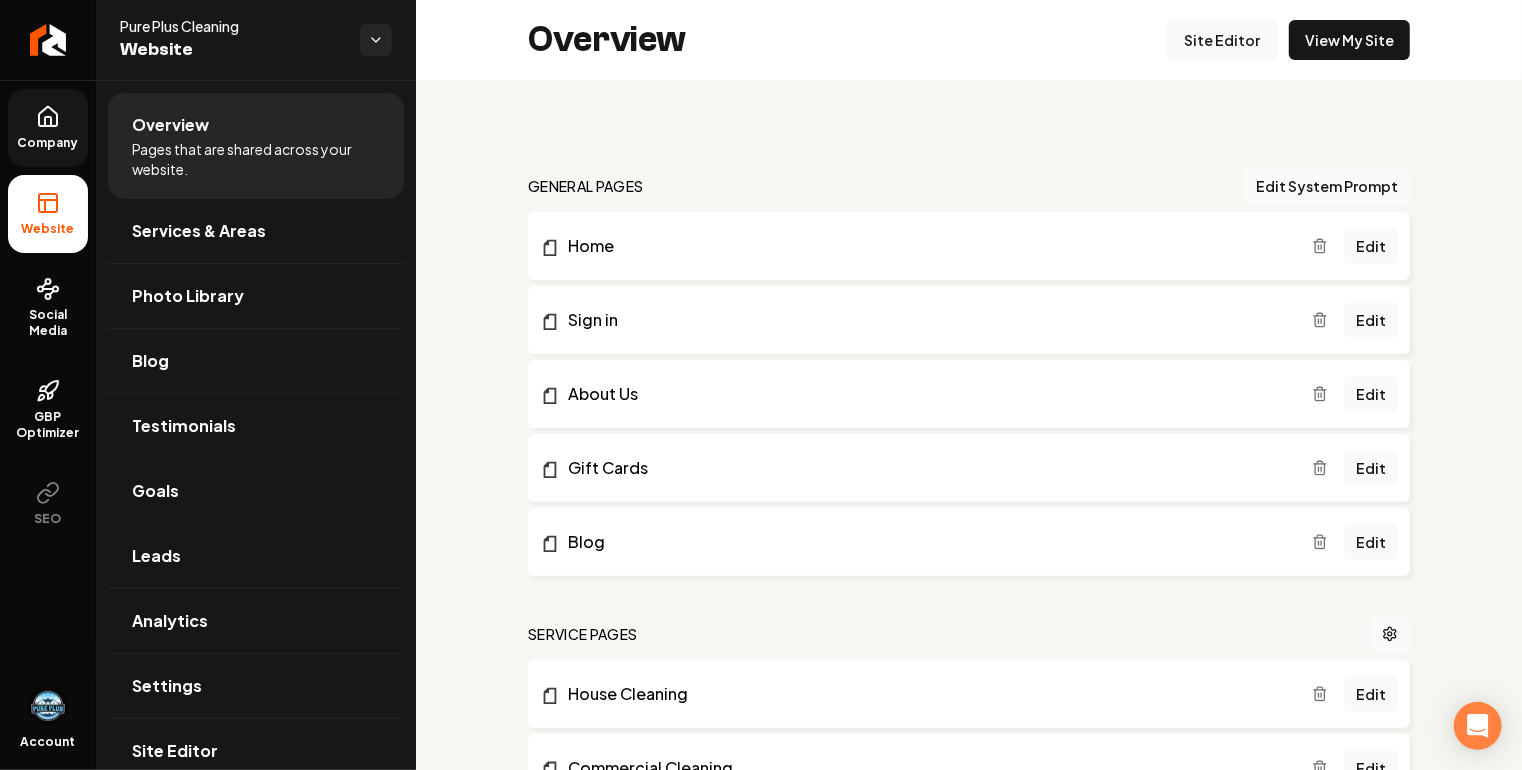 click on "Site Editor" at bounding box center (1222, 40) 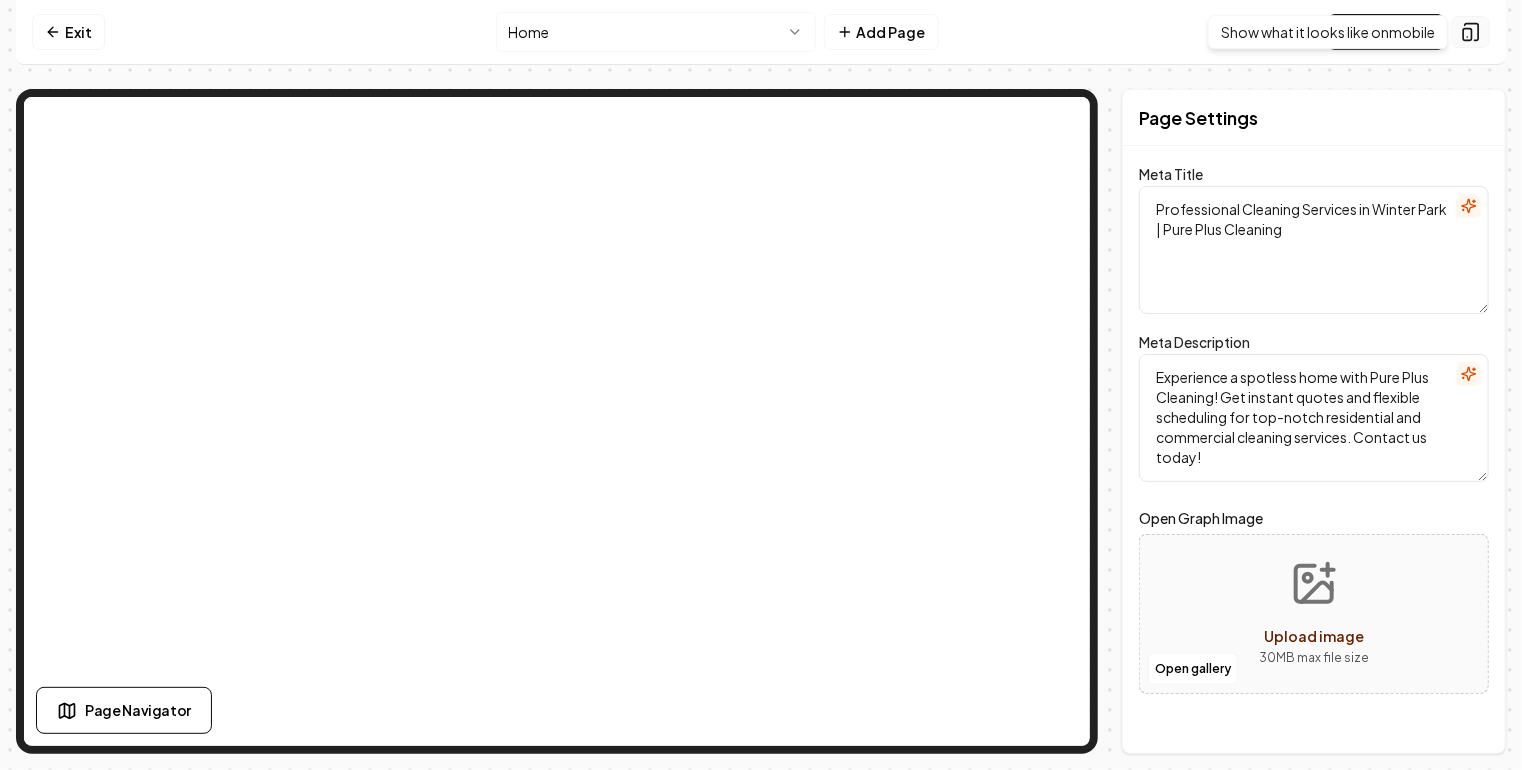 click 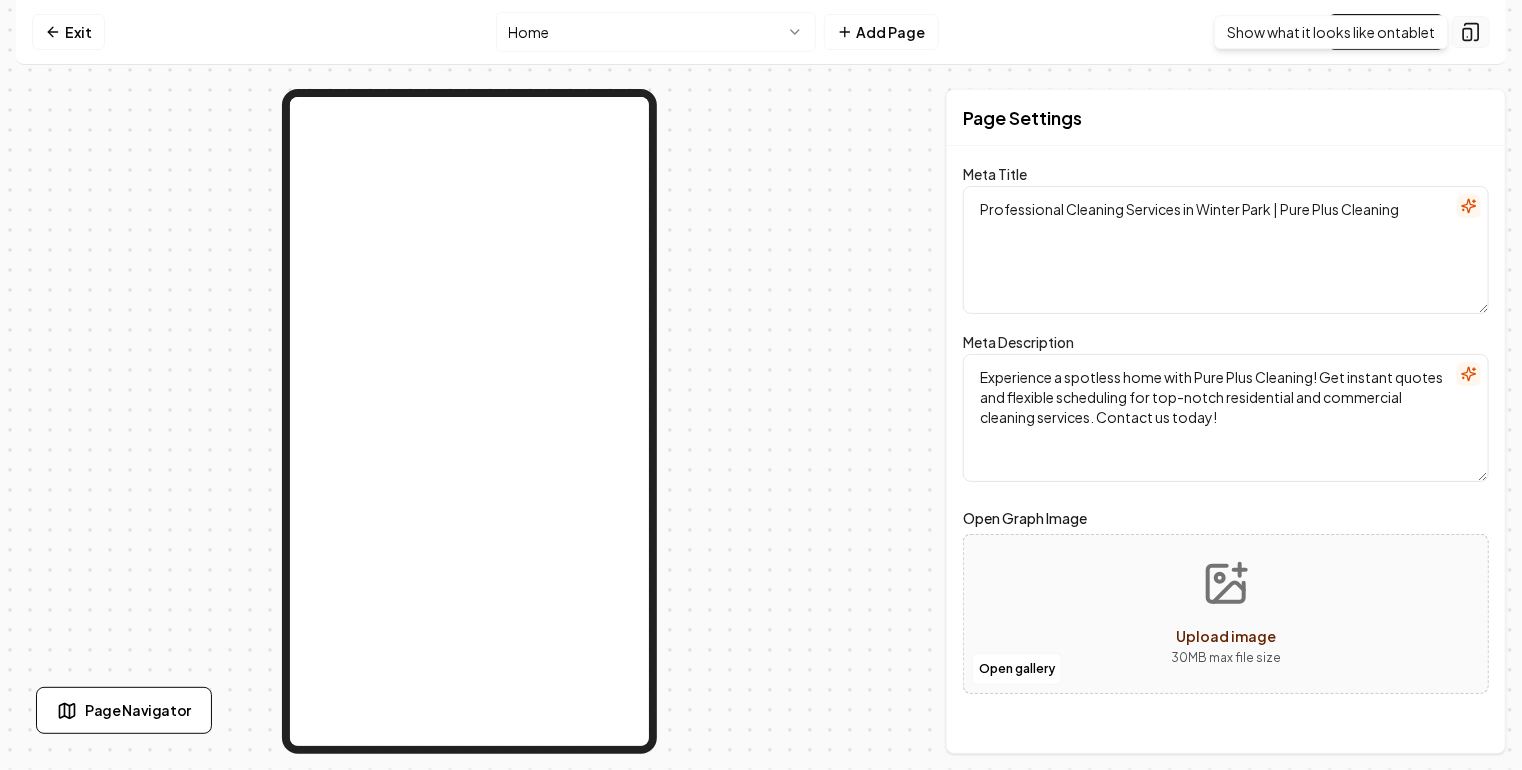 click 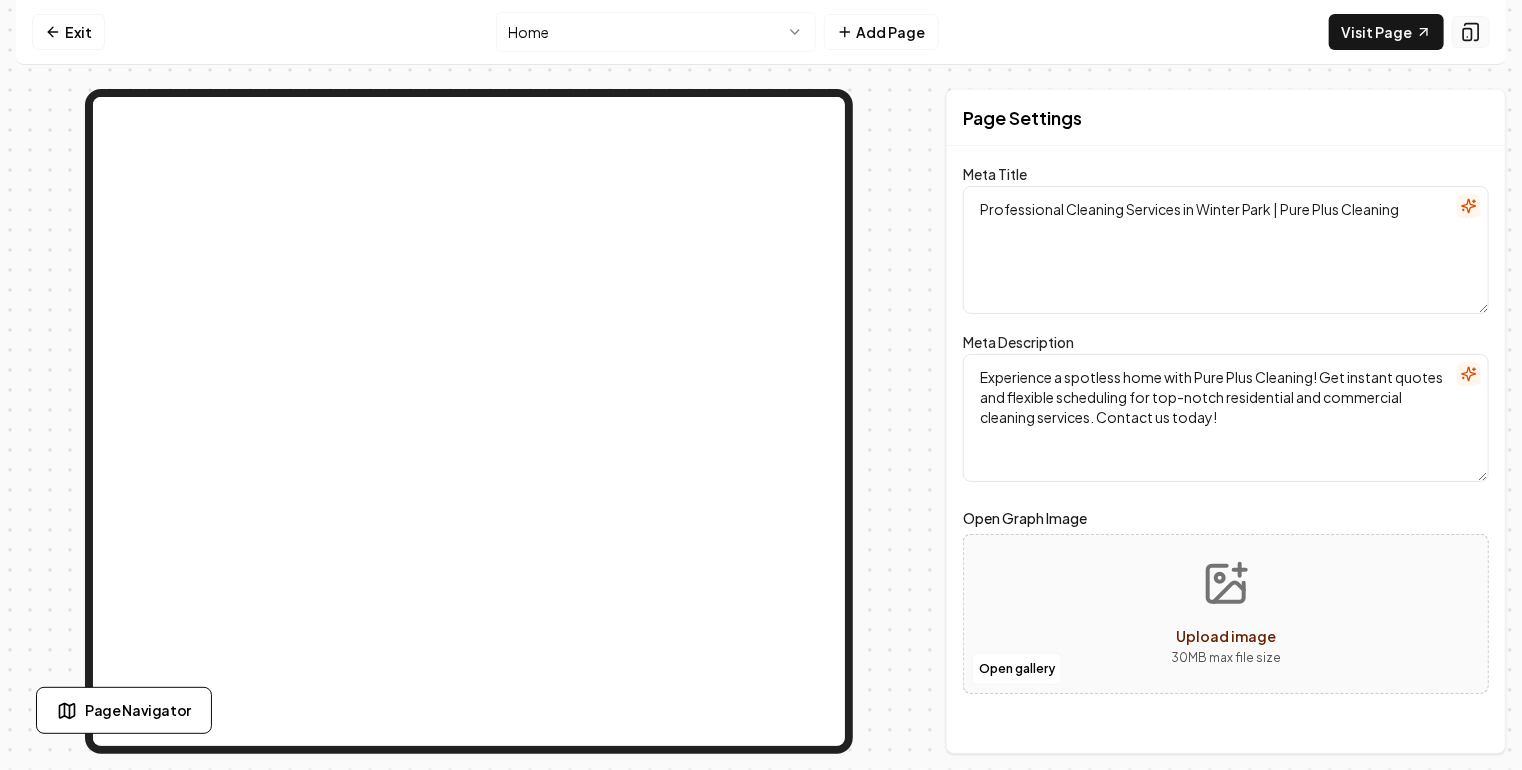 click 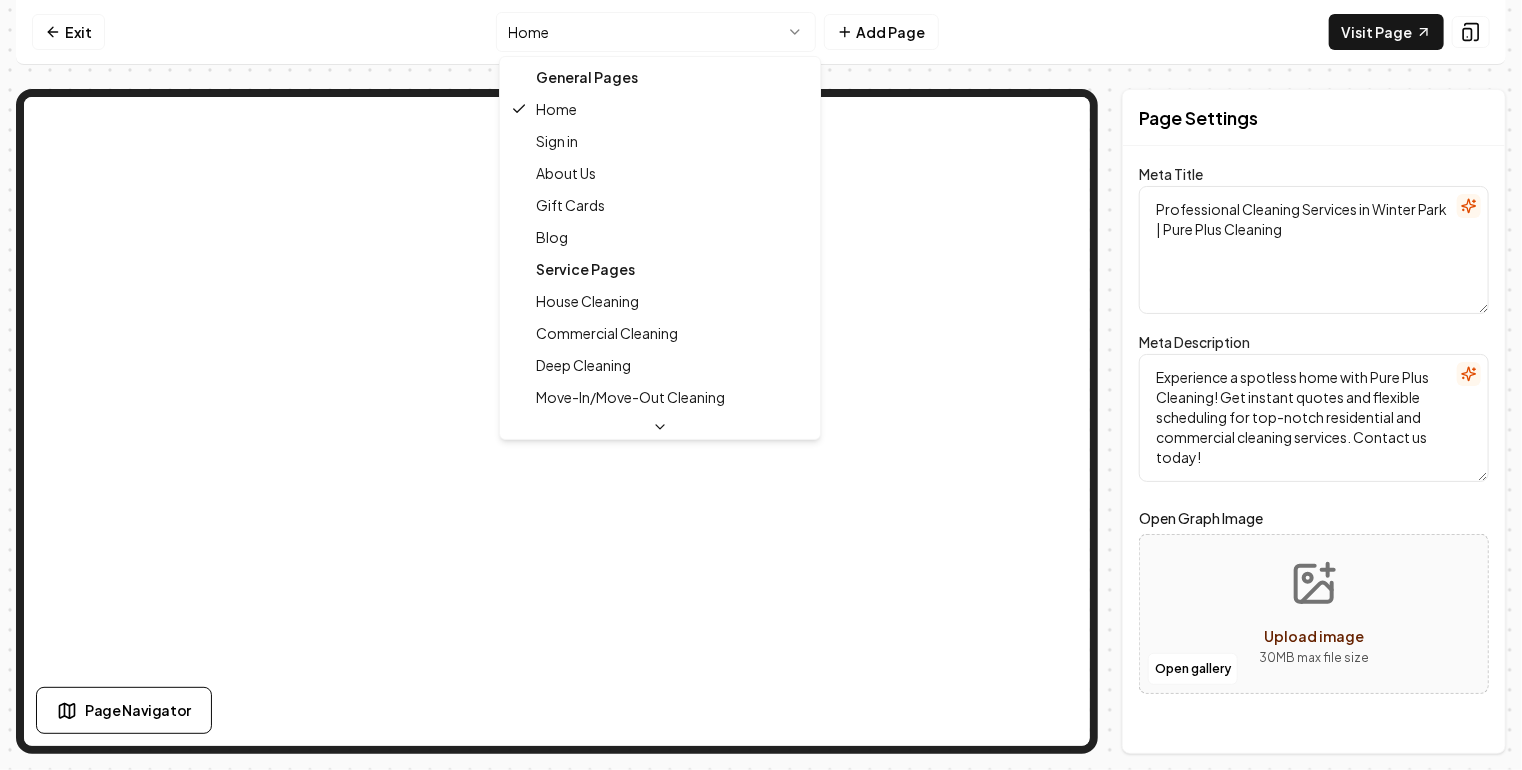 click on "Computer Required This feature is only available on a computer. Please switch to a computer to edit your site. Go back  Exit Home Add Page Visit Page  Page Navigator Page Settings Meta Title Professional Cleaning Services in Winter Park | Pure Plus Cleaning Meta Description Experience a spotless home with Pure Plus Cleaning! Get instant quotes and flexible scheduling for top-notch residential and commercial cleaning services. Contact us today! Open Graph Image Open gallery Upload image 30  MB max file size Discard Changes Save Section Editor Unsupported section type /dashboard/sites/9314f3b1-1cbc-443e-8768-fff02da37c95/pages/cb59400e-56e8-4acc-b90f-d00d3783e474 General Pages Home Sign in About Us Gift Cards Blog Service Pages House Cleaning Commercial Cleaning Deep Cleaning Move-In/Move-Out Cleaning Short Term Rental Cleaning Post Construction Cleaning Service Area Pages Maitland, FL Winter Park, FL Lake Mary, FL Seminole County, FL Orange County, FL" at bounding box center [761, 385] 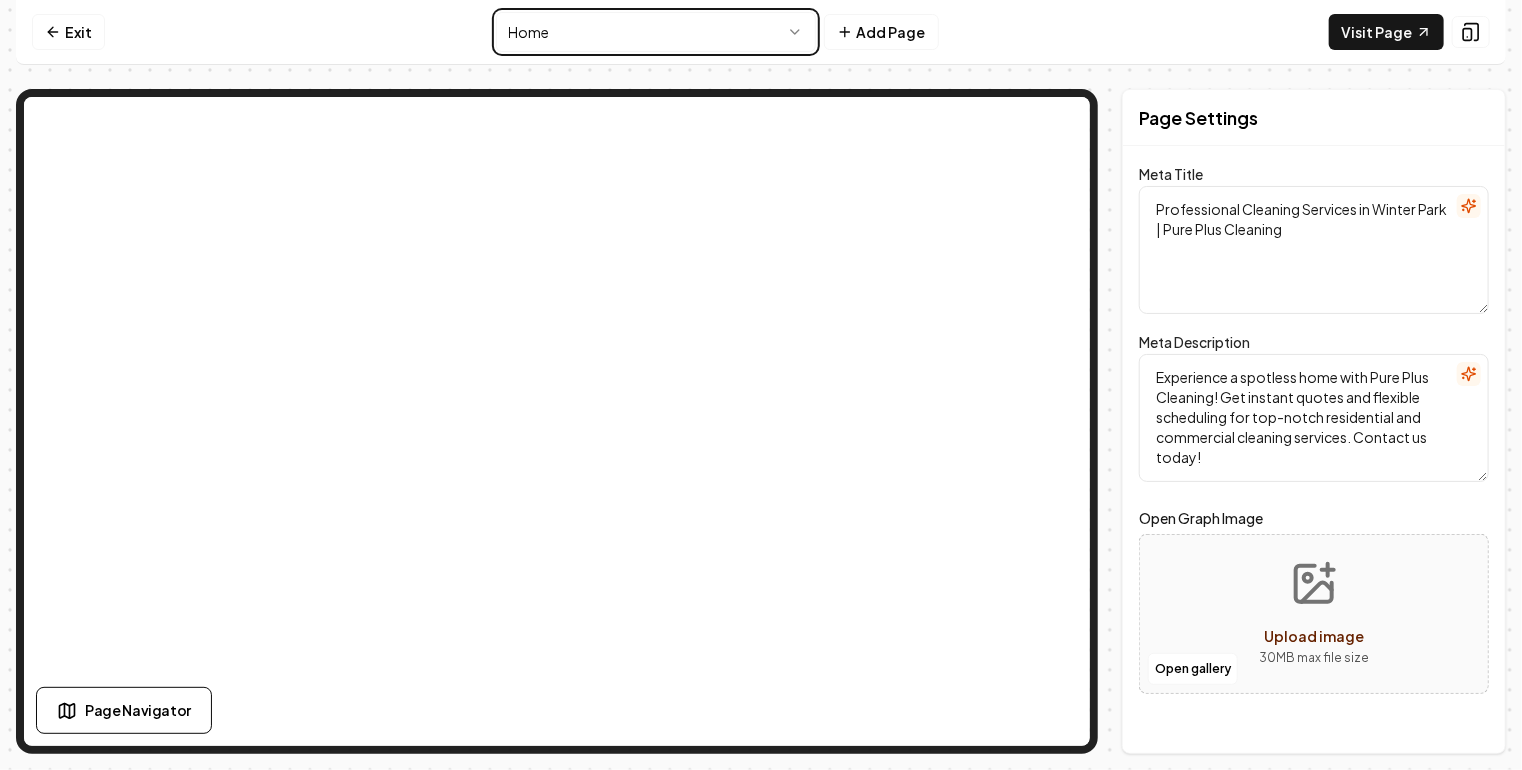 click on "Computer Required This feature is only available on a computer. Please switch to a computer to edit your site. Go back  Exit Home Add Page Visit Page  Page Navigator Page Settings Meta Title Professional Cleaning Services in Winter Park | Pure Plus Cleaning Meta Description Experience a spotless home with Pure Plus Cleaning! Get instant quotes and flexible scheduling for top-notch residential and commercial cleaning services. Contact us today! Open Graph Image Open gallery Upload image 30  MB max file size Discard Changes Save Section Editor Unsupported section type /dashboard/sites/9314f3b1-1cbc-443e-8768-fff02da37c95/pages/cb59400e-56e8-4acc-b90f-d00d3783e474" at bounding box center (761, 385) 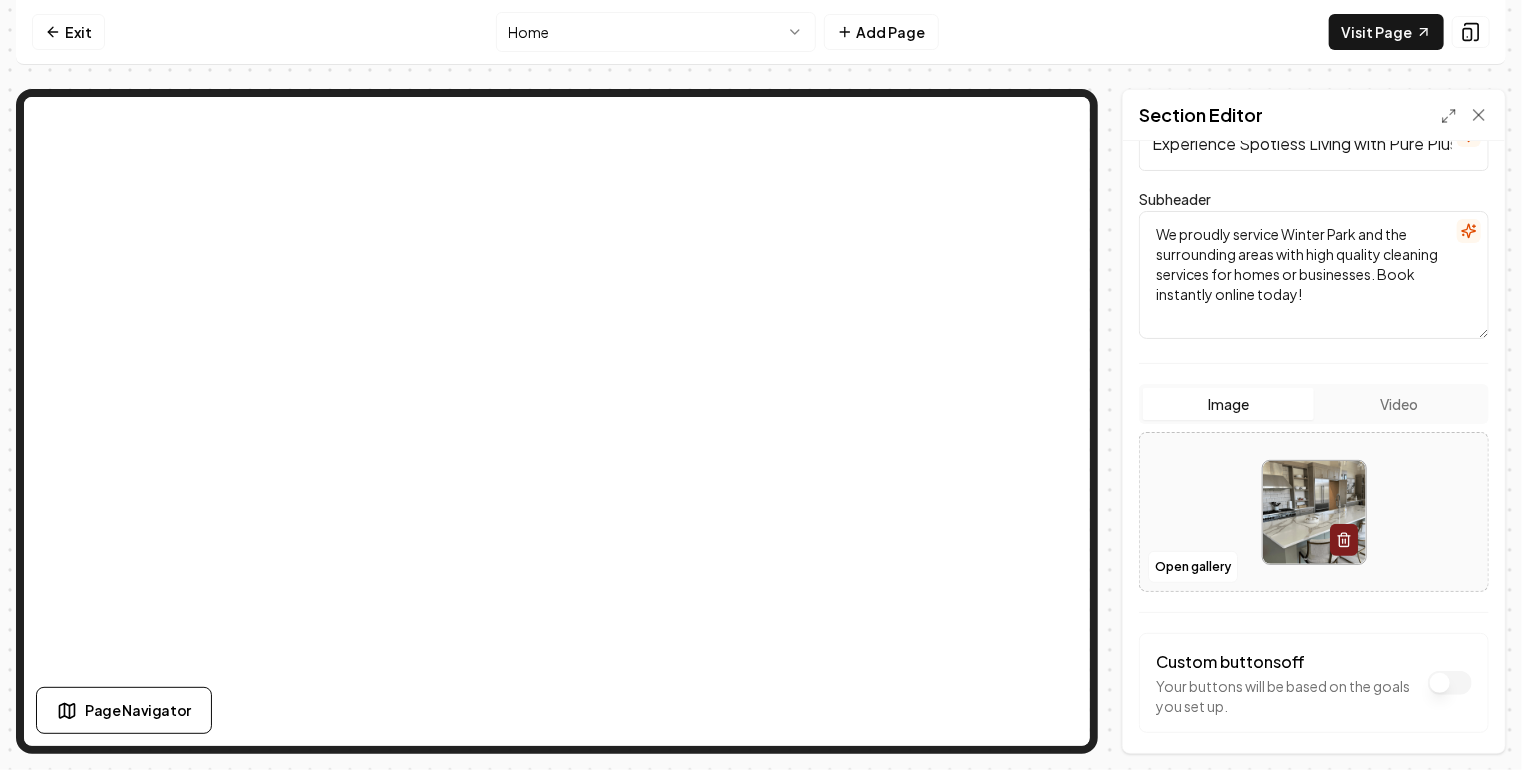 scroll, scrollTop: 260, scrollLeft: 0, axis: vertical 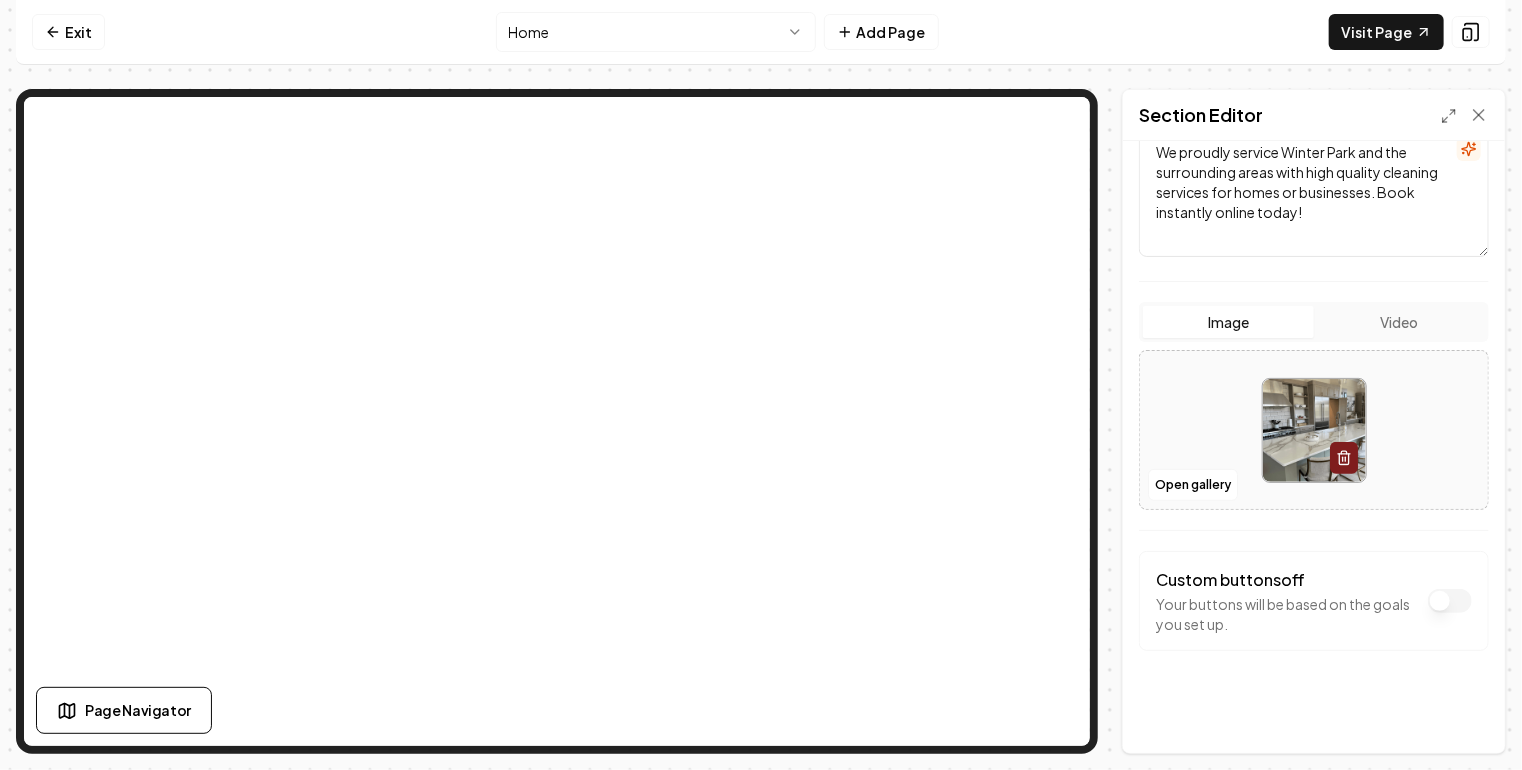 click on "Dark mode  off" at bounding box center [1450, -55] 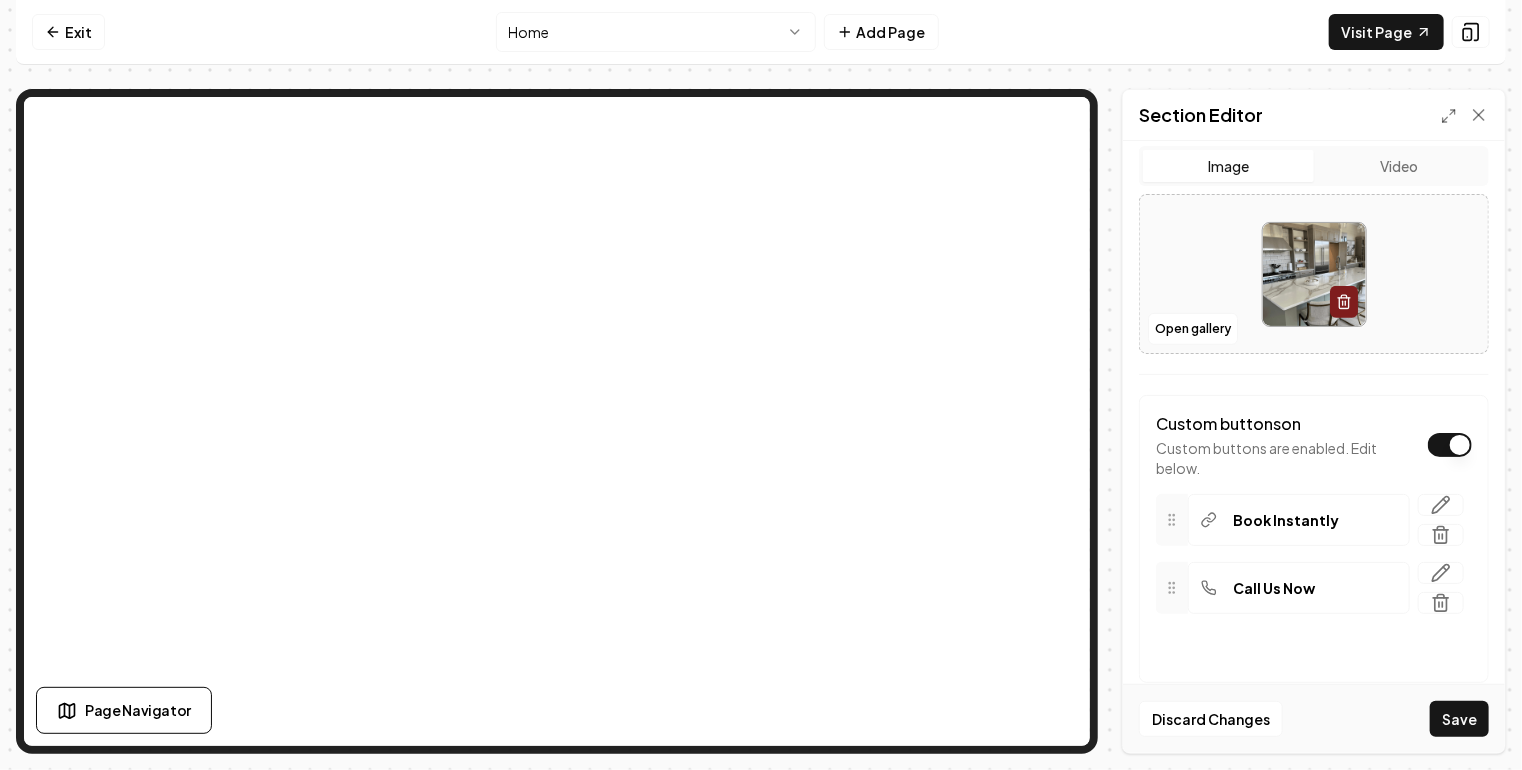 scroll, scrollTop: 427, scrollLeft: 0, axis: vertical 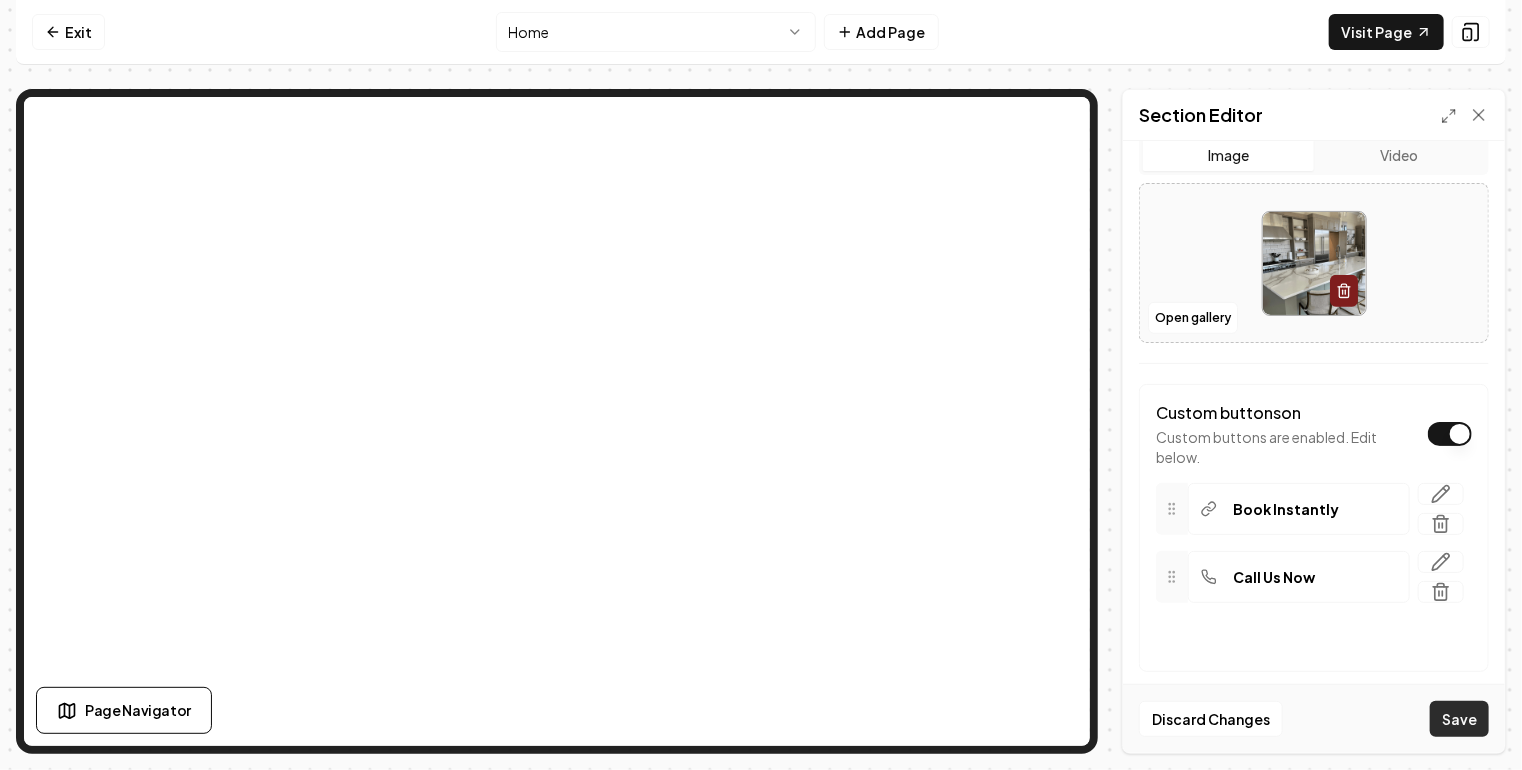 click on "Save" at bounding box center [1459, 719] 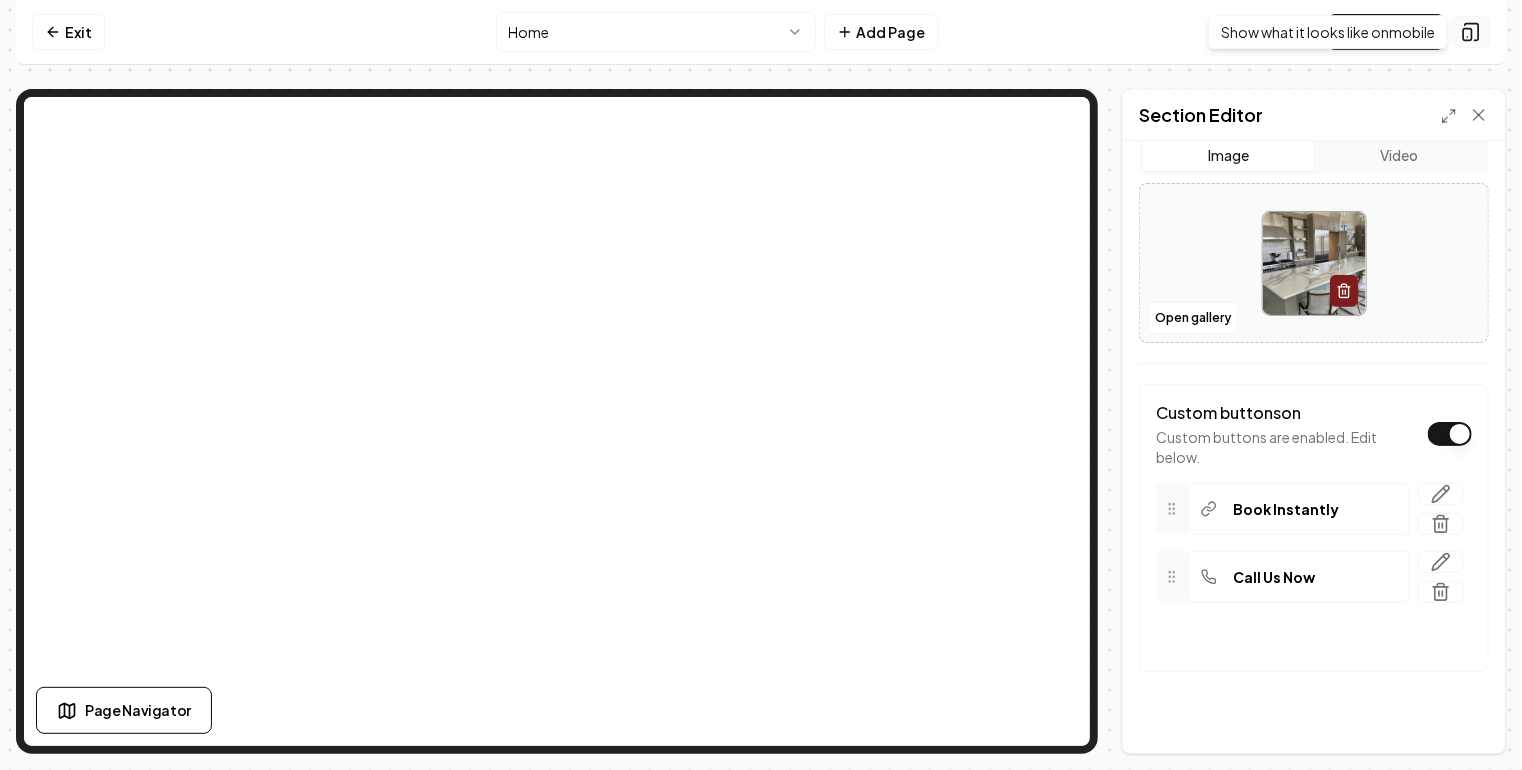 click 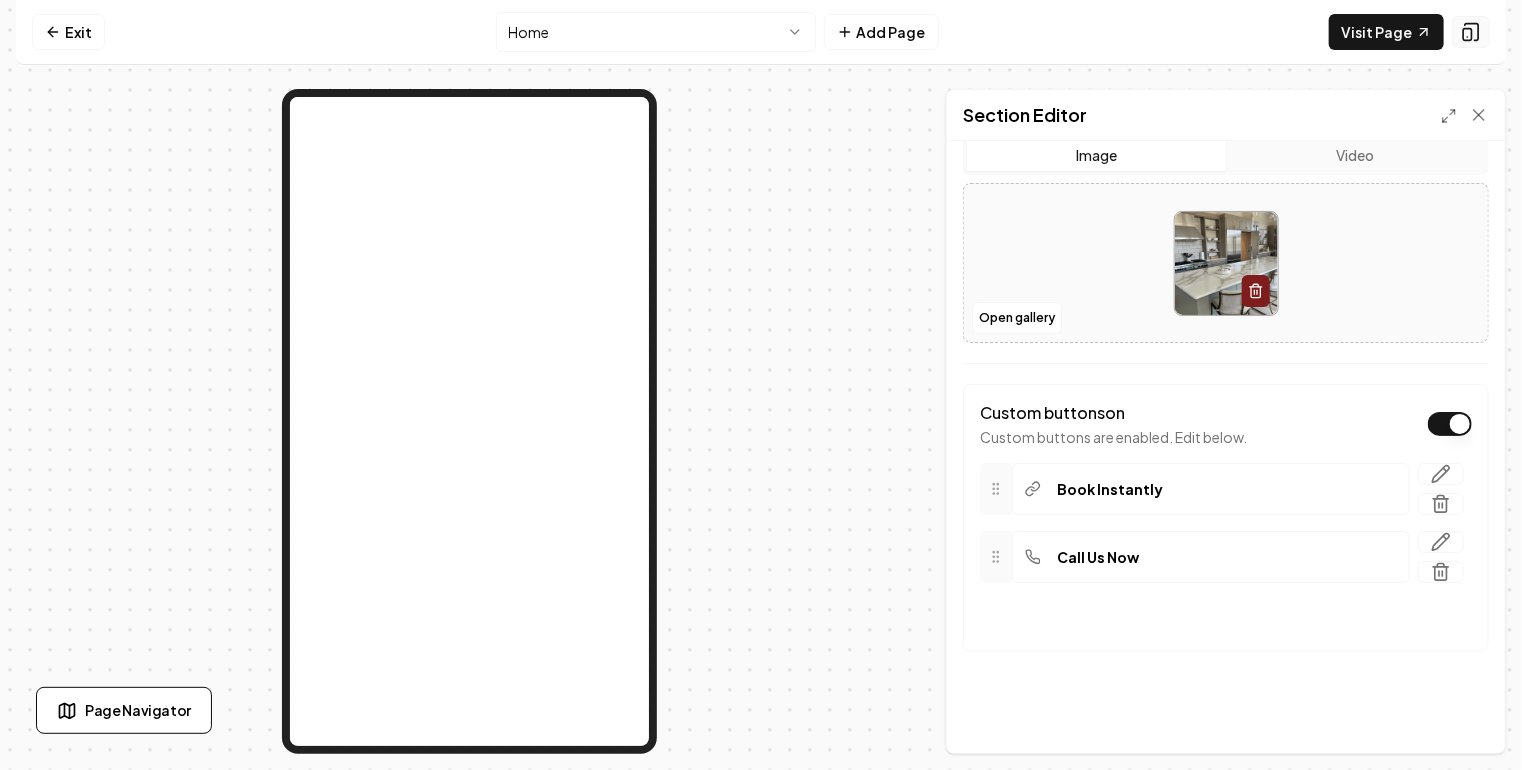 scroll, scrollTop: 426, scrollLeft: 0, axis: vertical 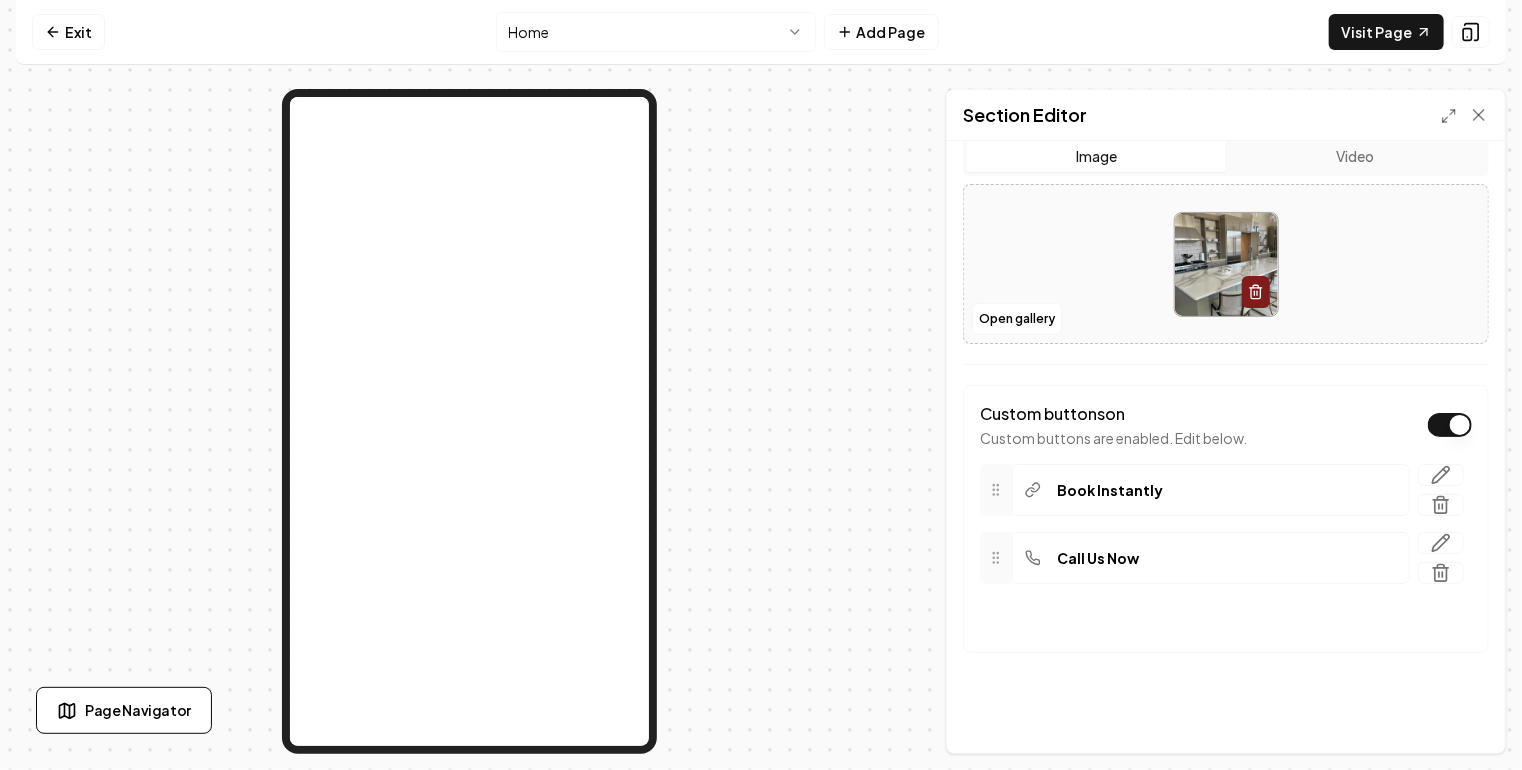 click on "Dark mode  off" at bounding box center (1450, -221) 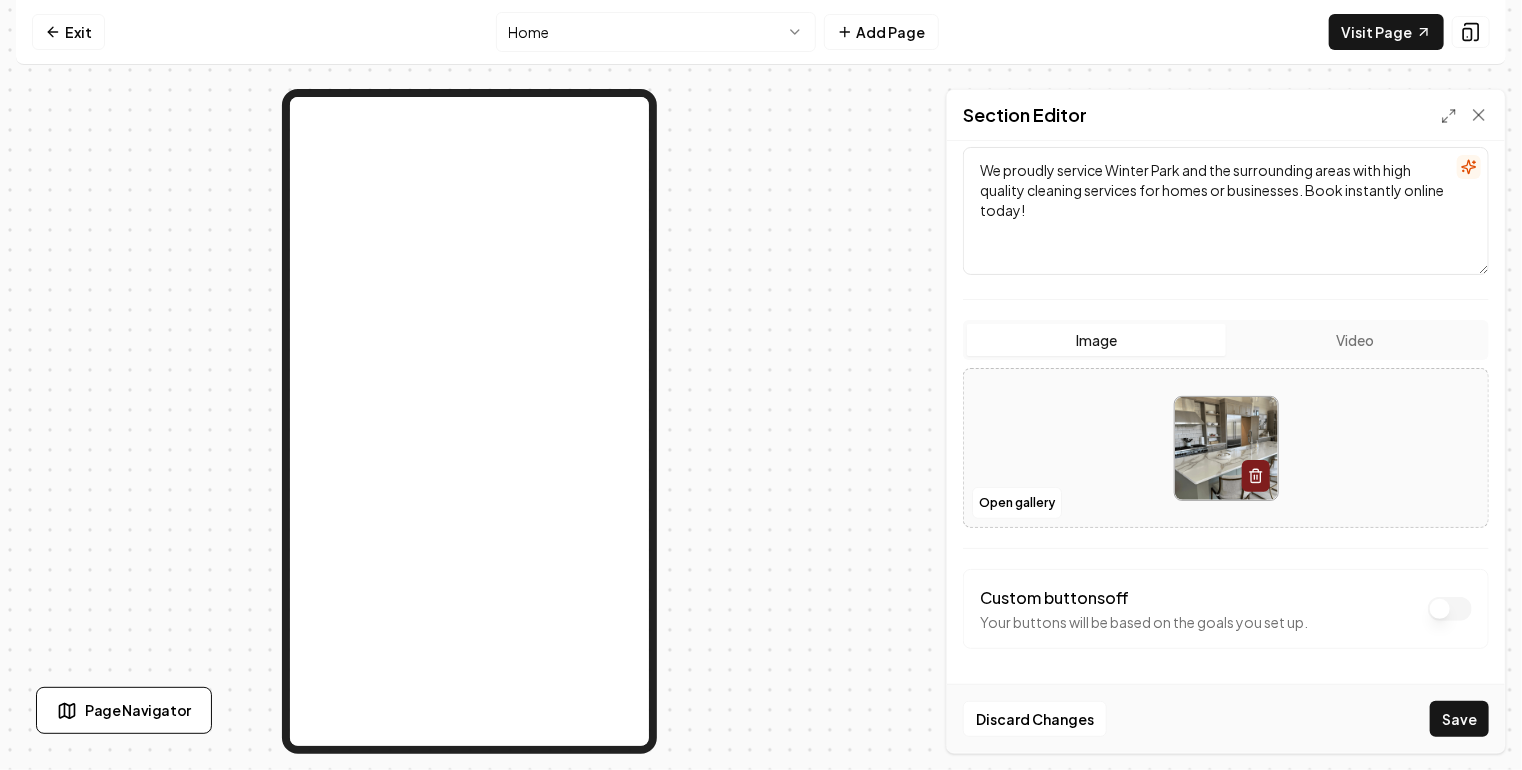 scroll, scrollTop: 240, scrollLeft: 0, axis: vertical 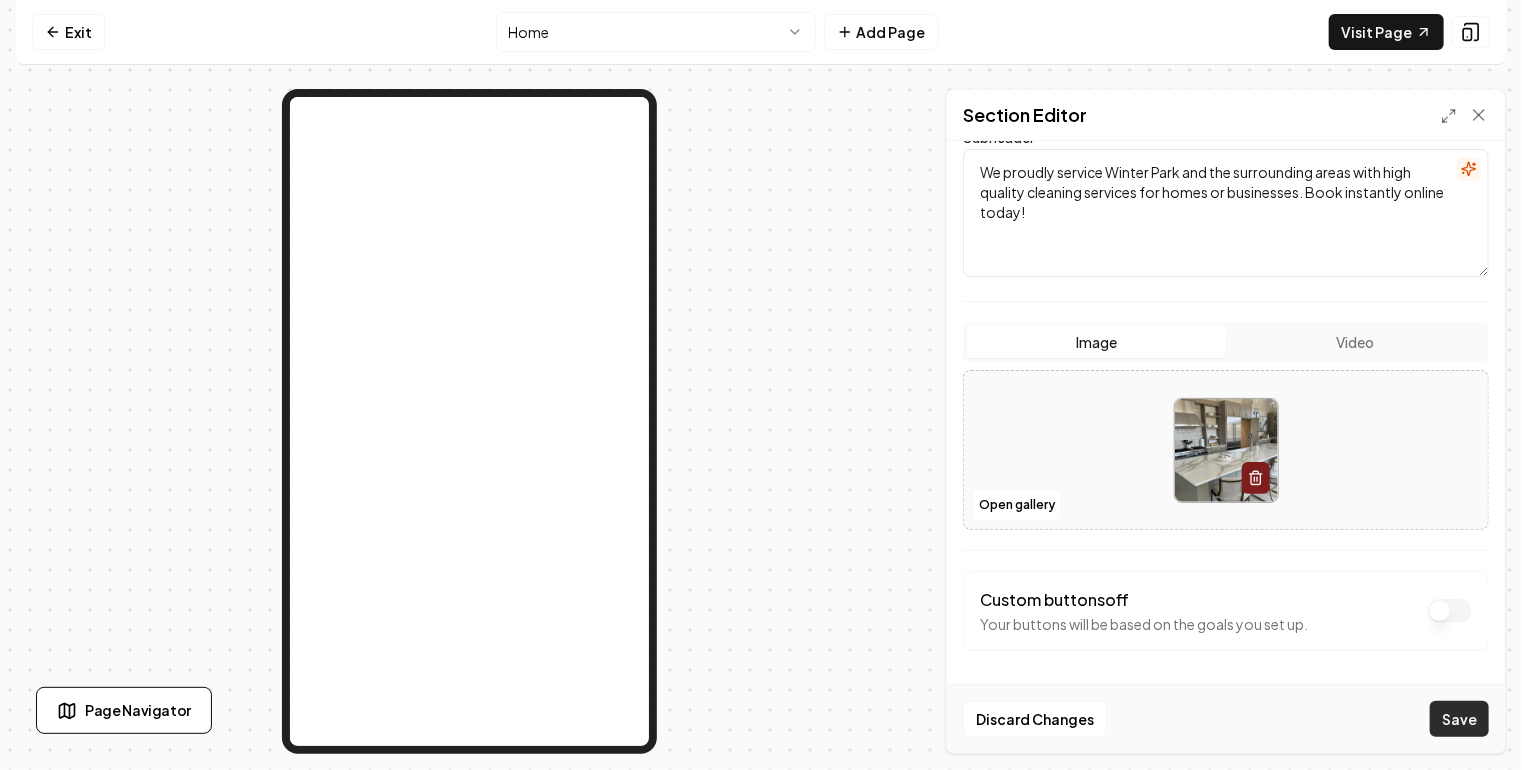 click on "Save" at bounding box center (1459, 719) 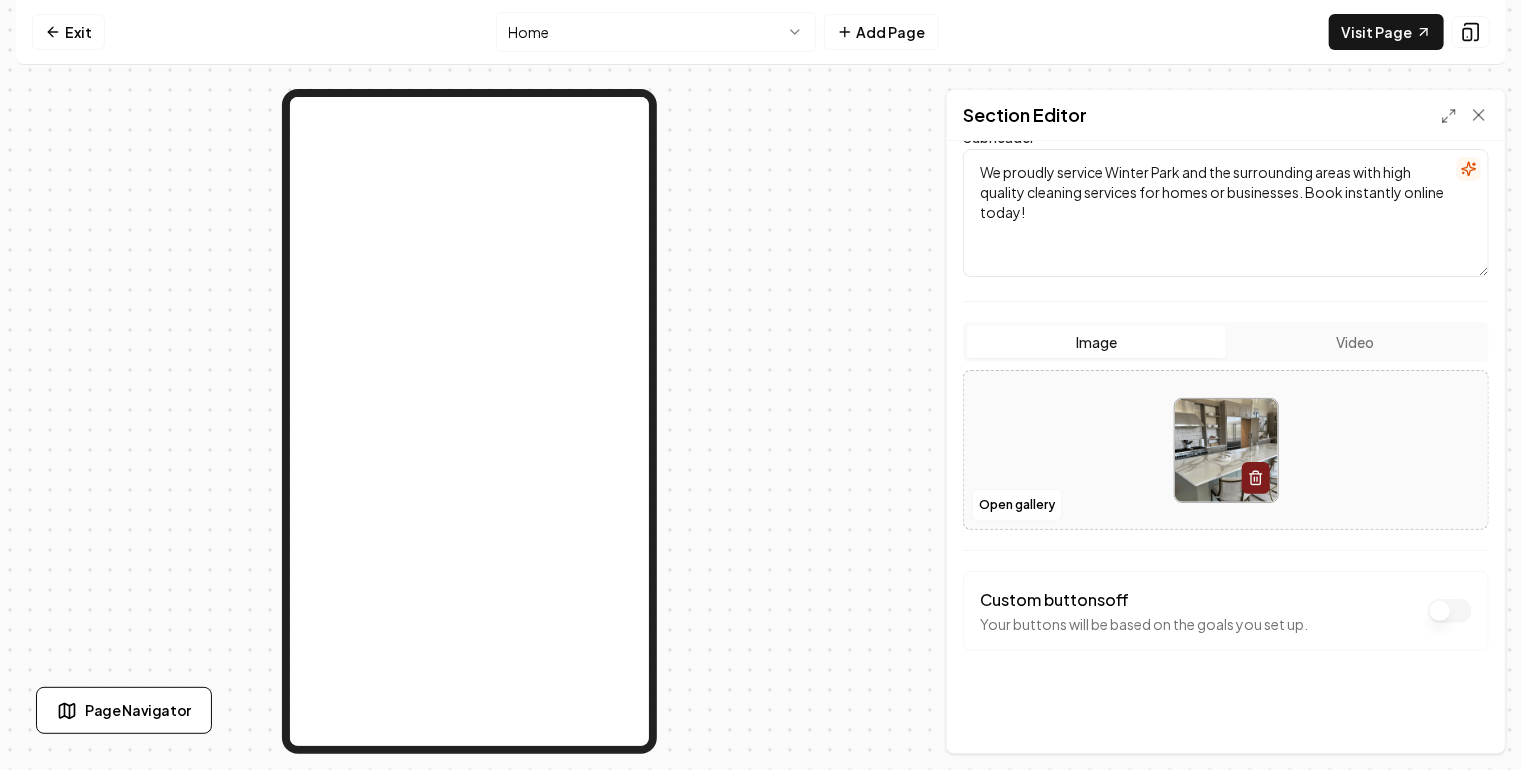 click on "Dark mode  off" at bounding box center (1450, -35) 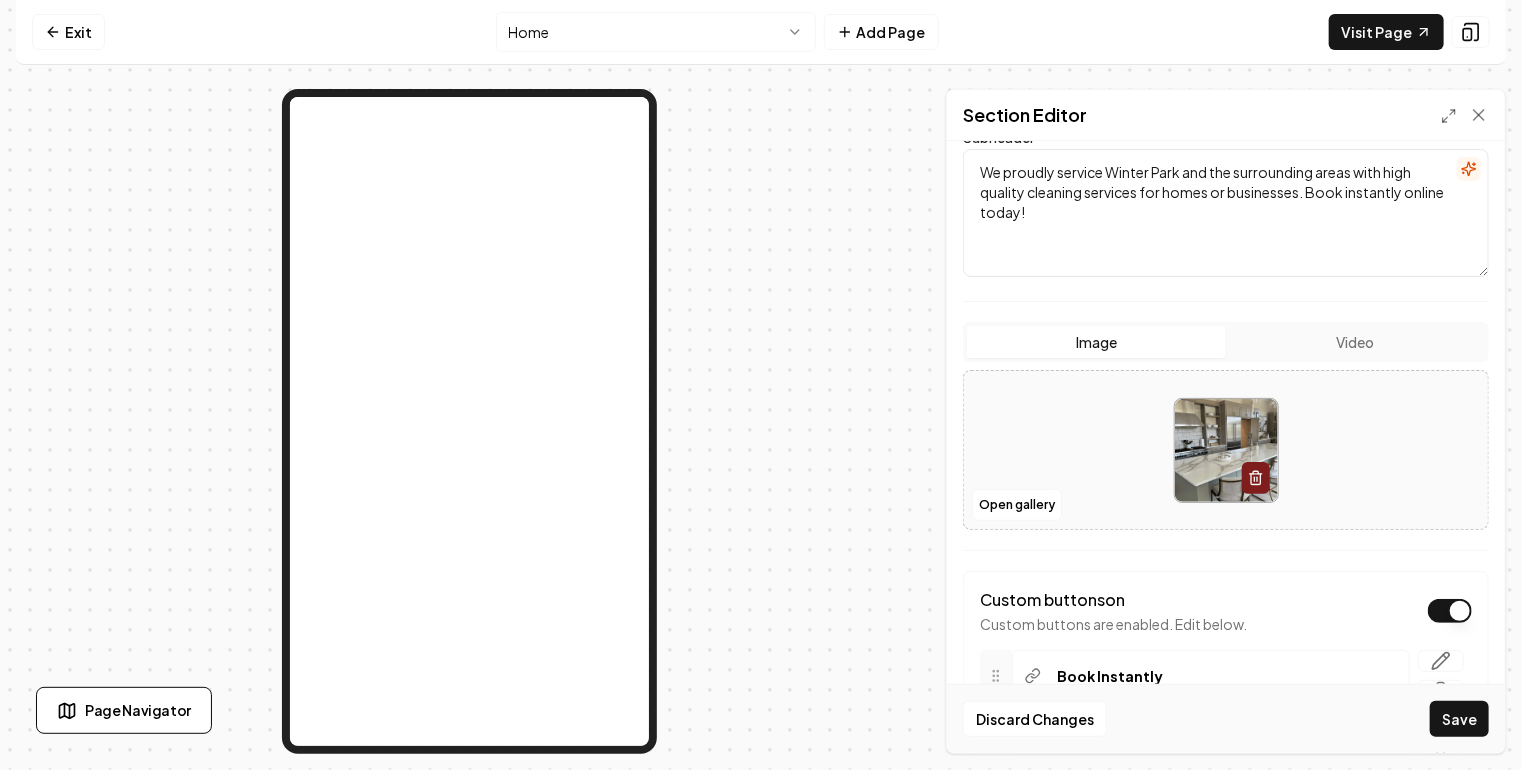 click on "Dark mode  off" at bounding box center (1450, -35) 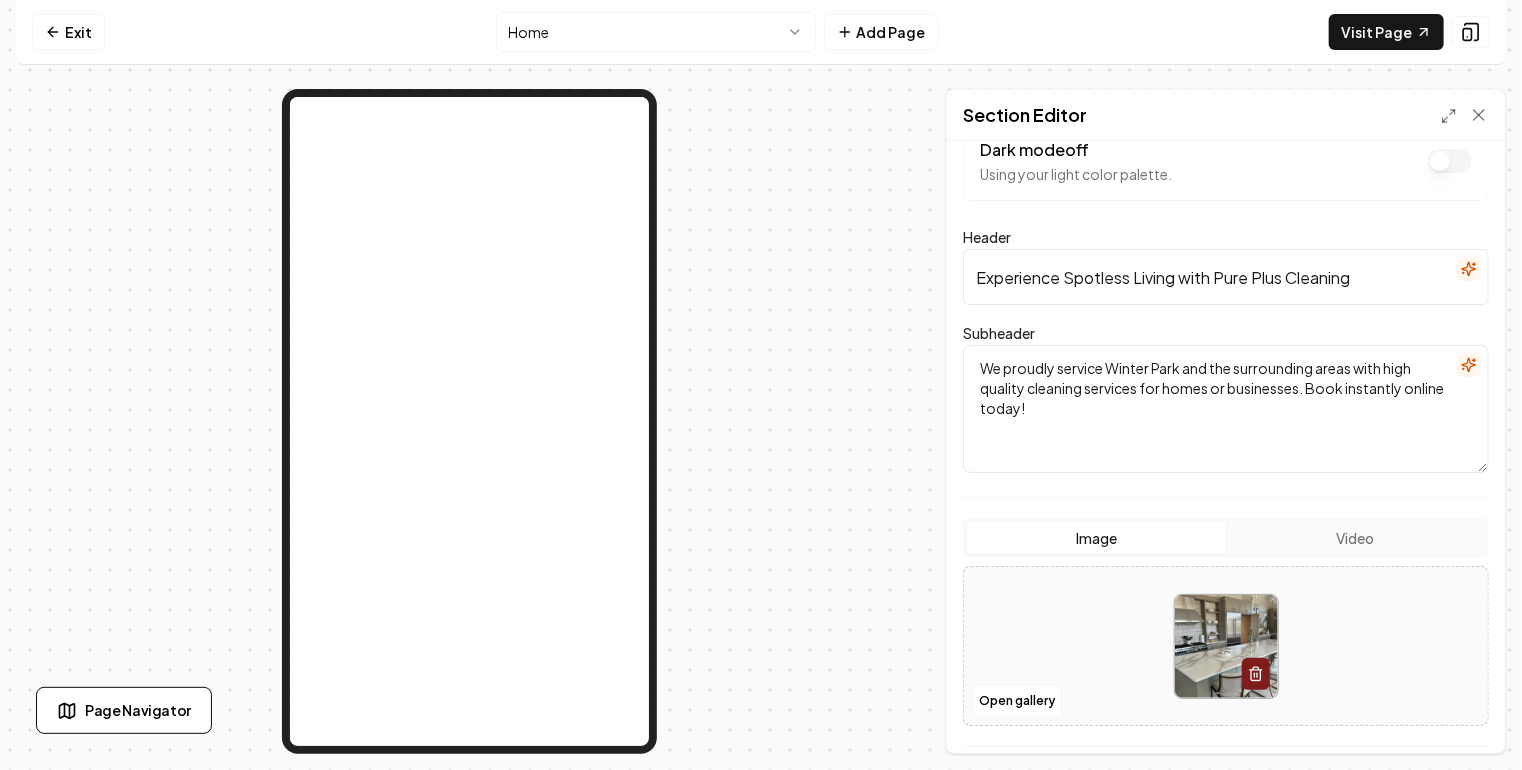 scroll, scrollTop: 0, scrollLeft: 0, axis: both 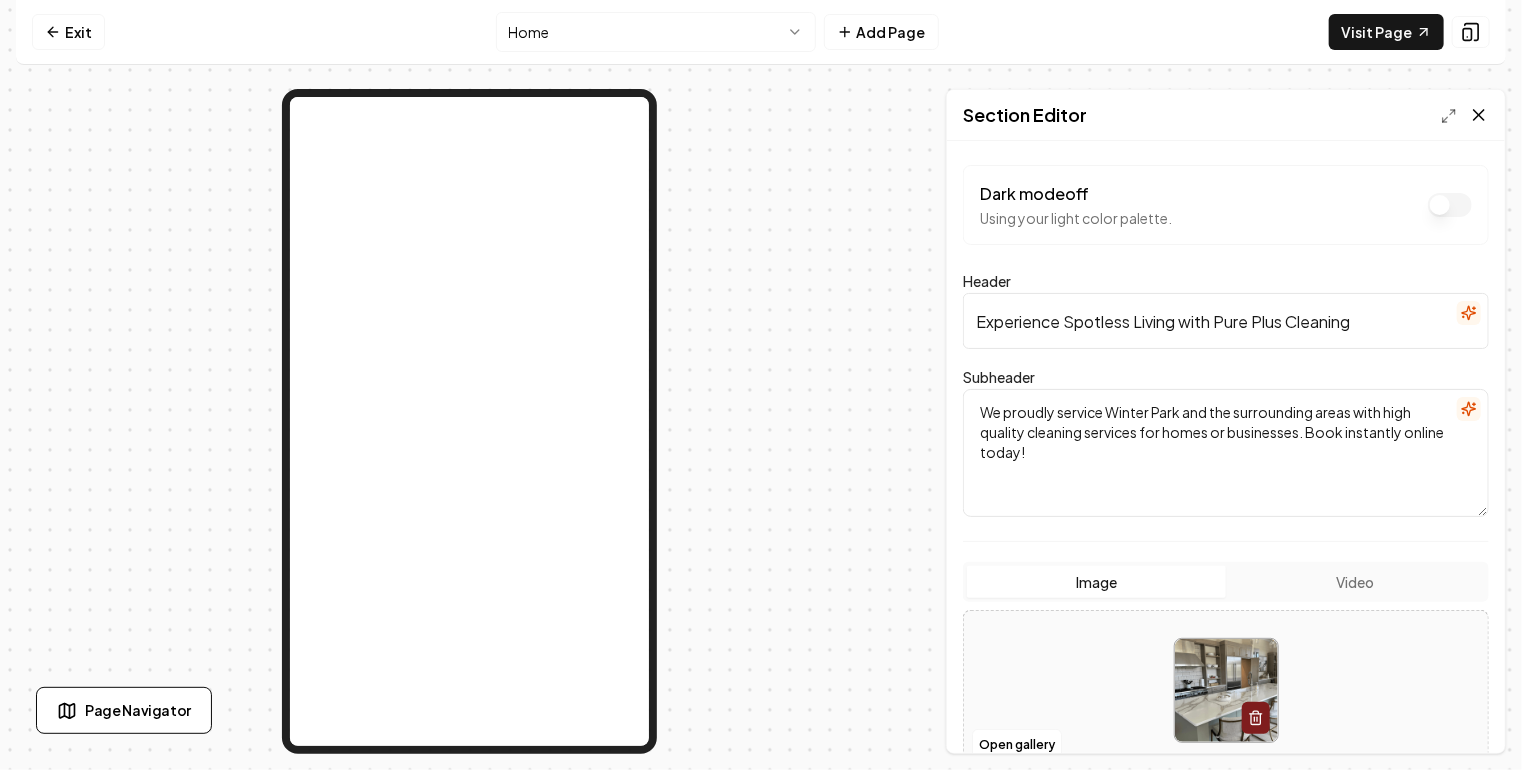 click 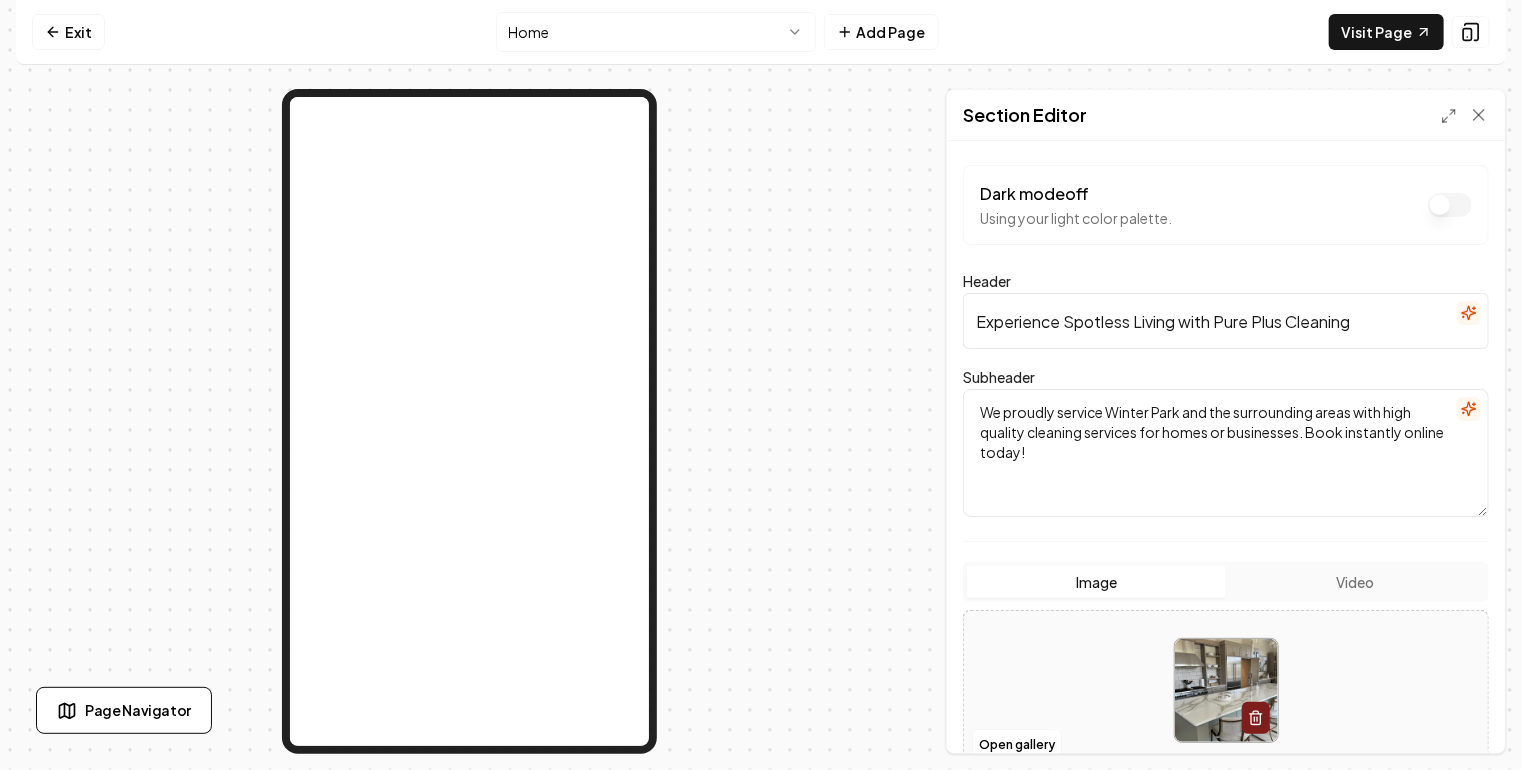 scroll, scrollTop: 240, scrollLeft: 0, axis: vertical 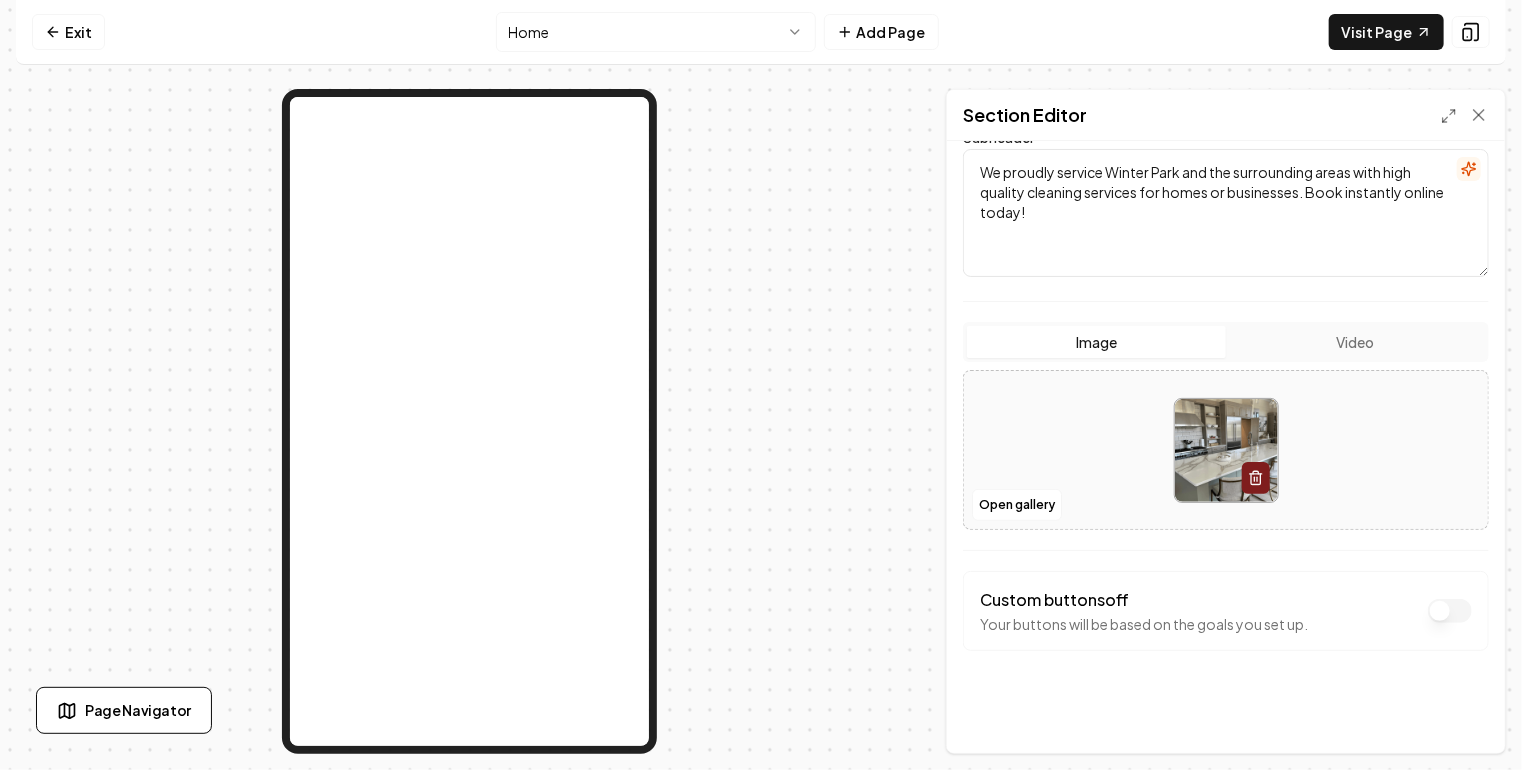 click on "Dark mode  off" at bounding box center [1450, -35] 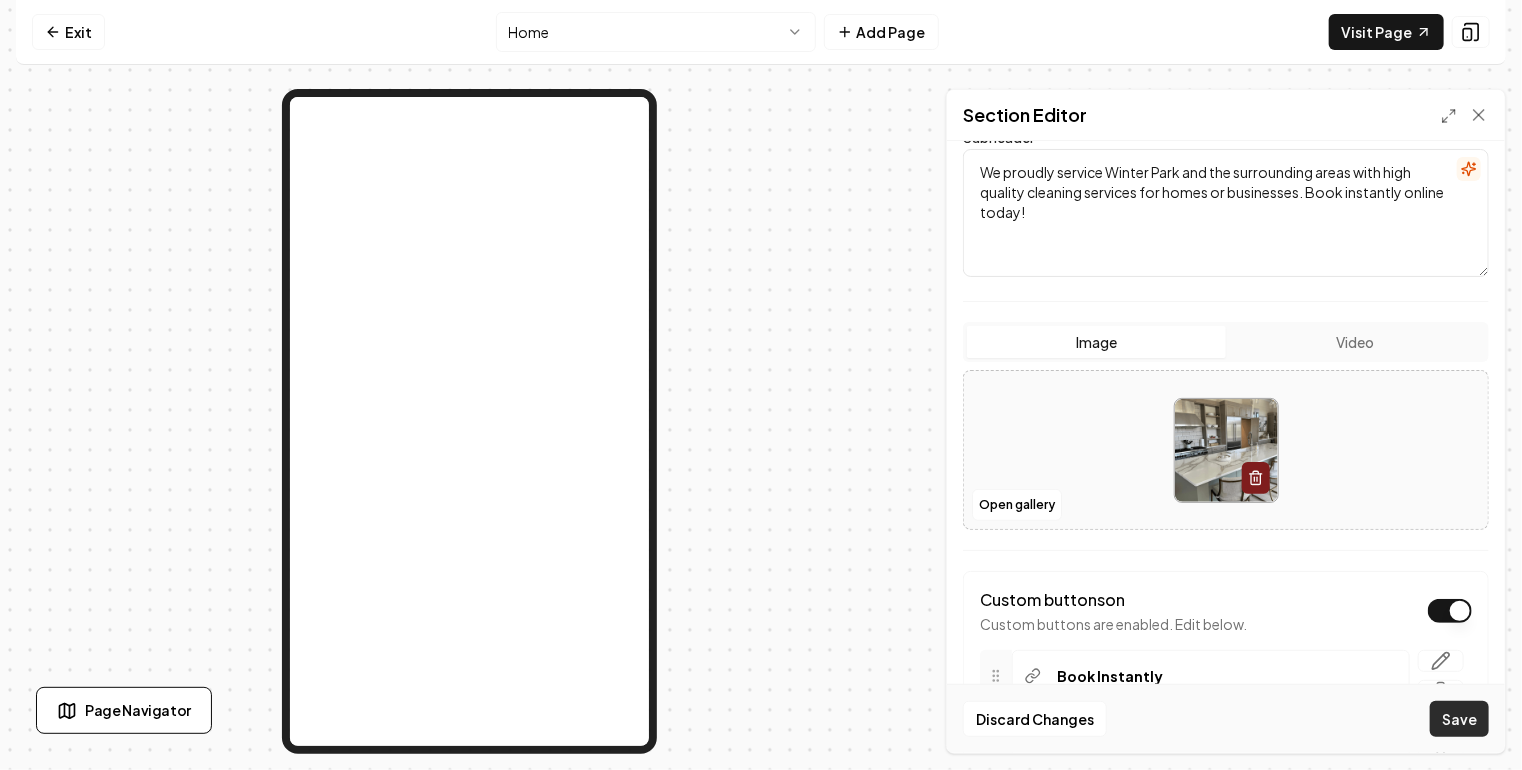 click on "Save" at bounding box center (1459, 719) 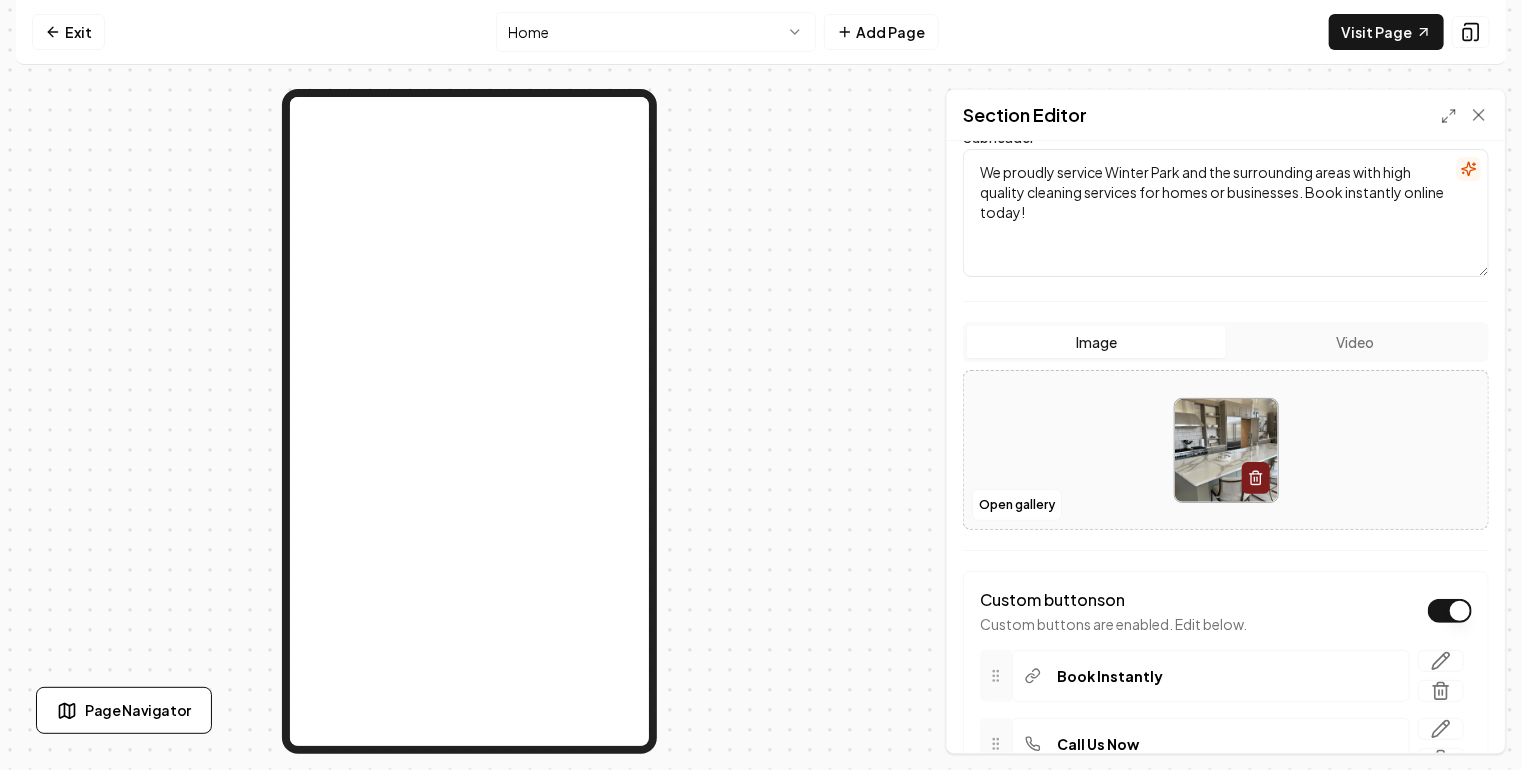 click on "Dark mode  off" at bounding box center [1450, -35] 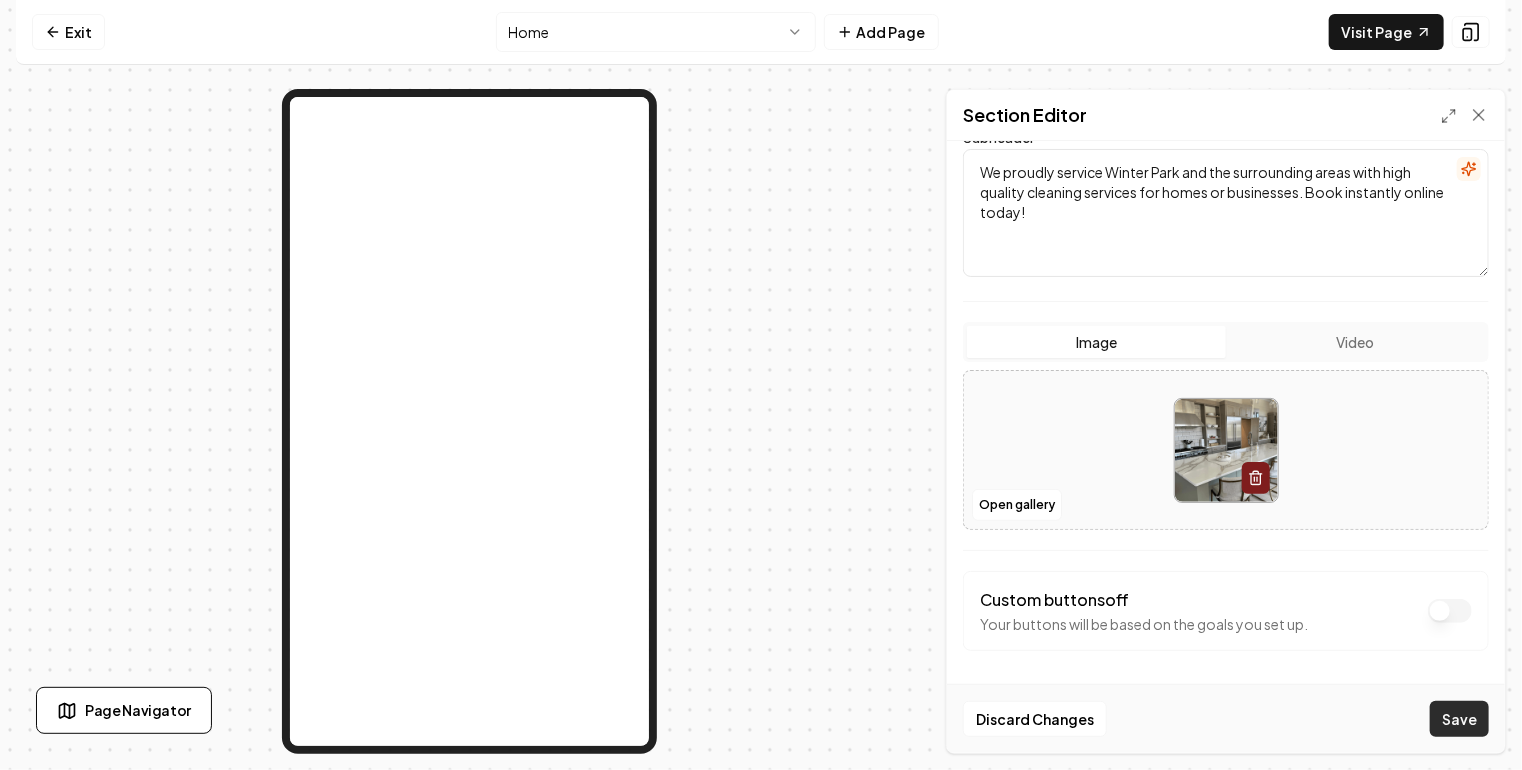 click on "Save" at bounding box center (1459, 719) 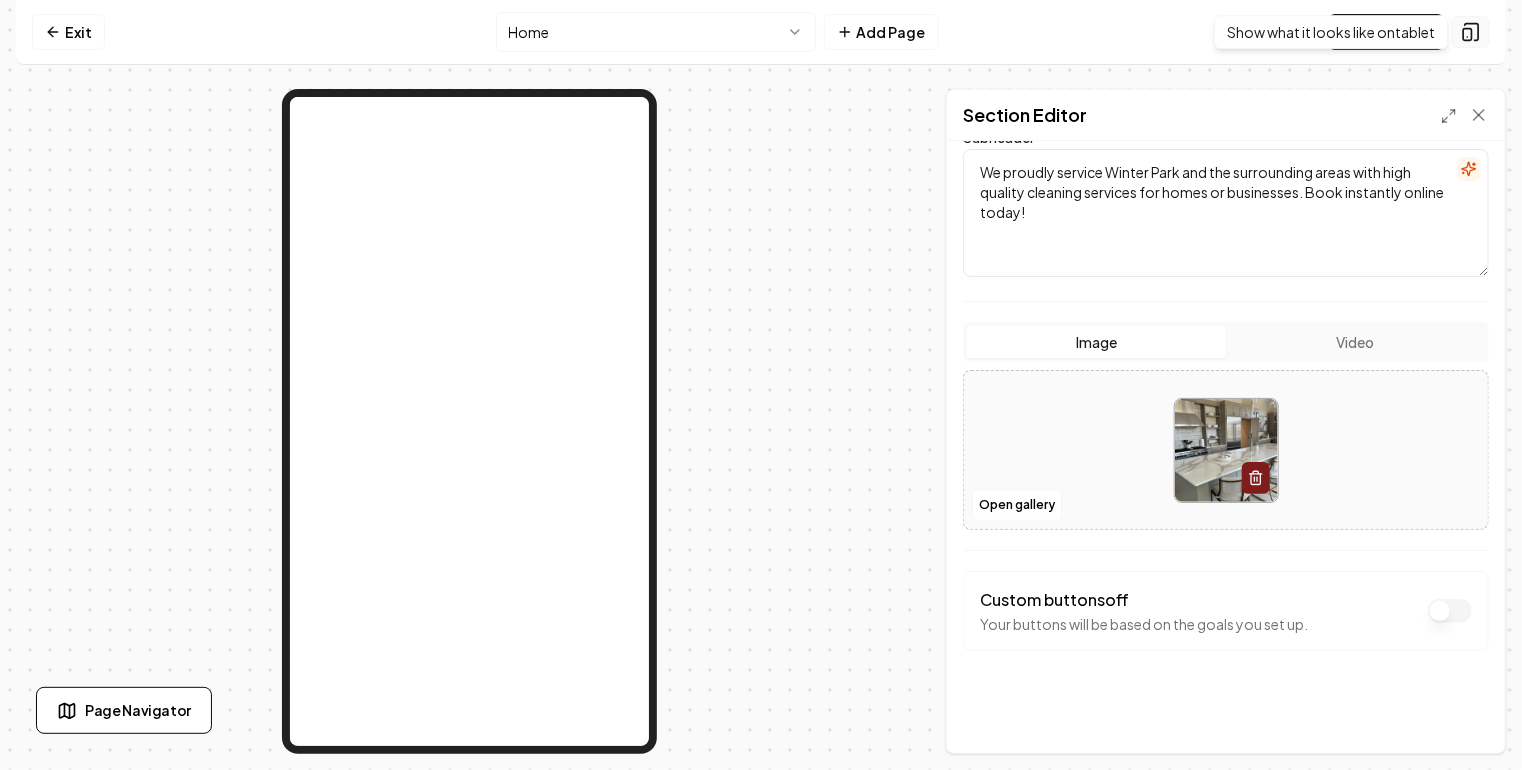 click 